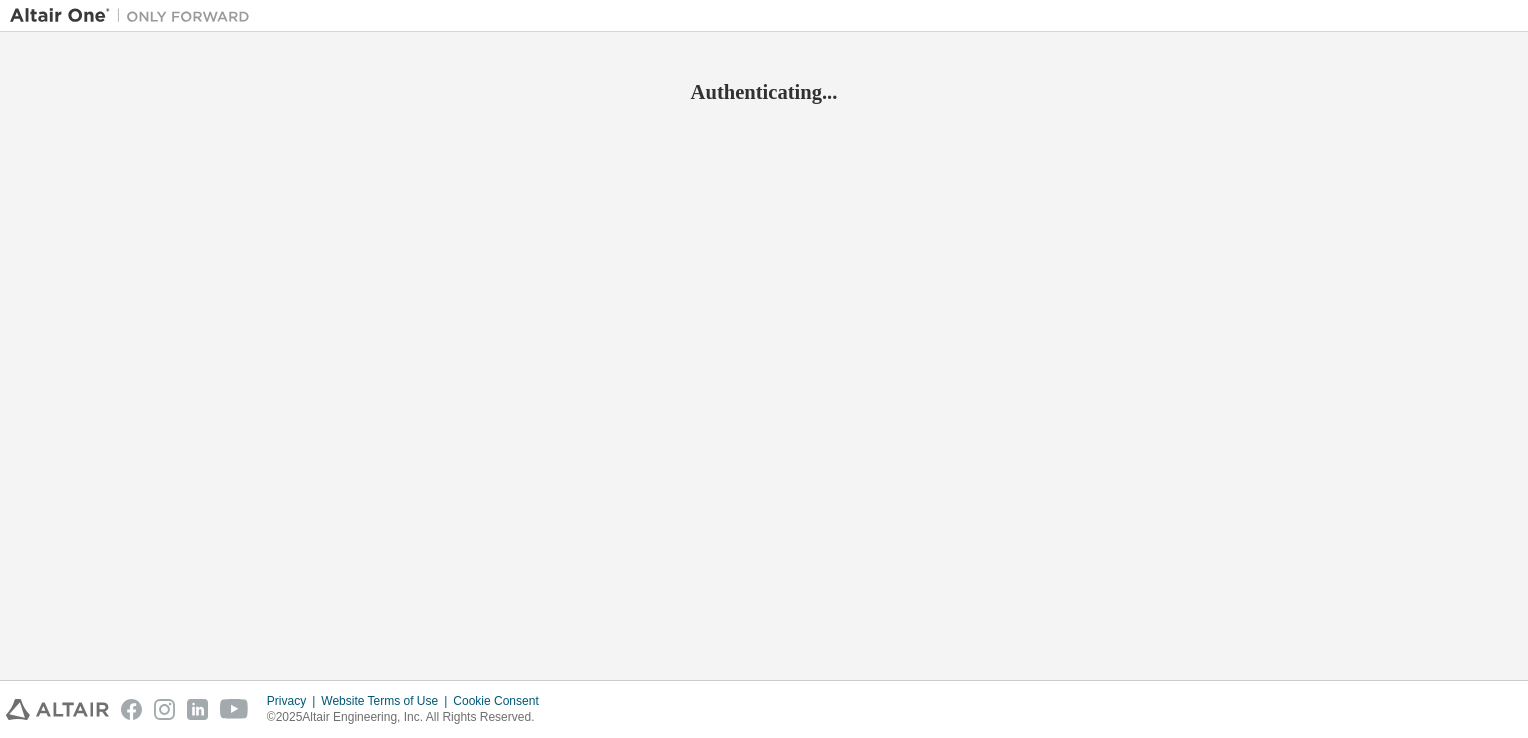 scroll, scrollTop: 0, scrollLeft: 0, axis: both 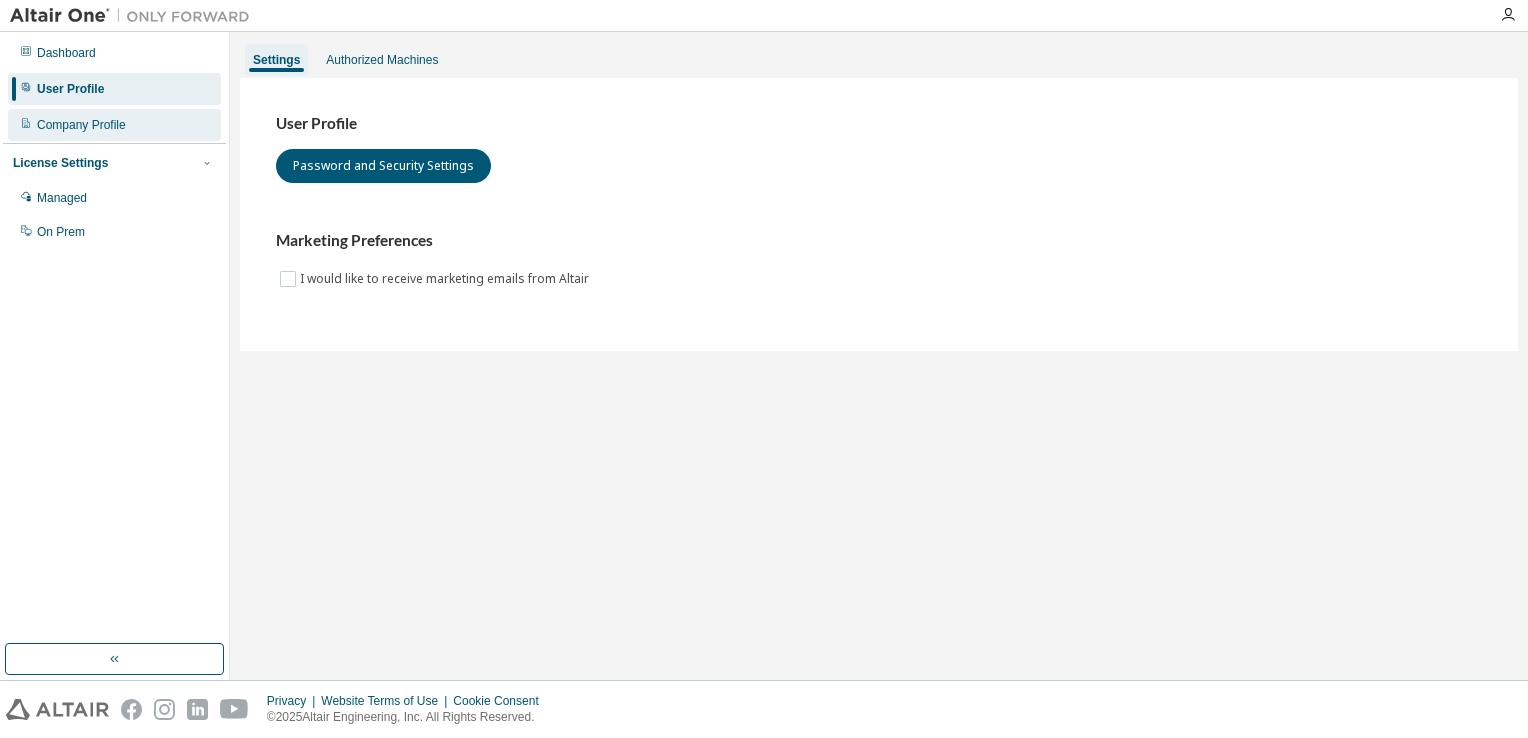 click on "Company Profile" at bounding box center (114, 125) 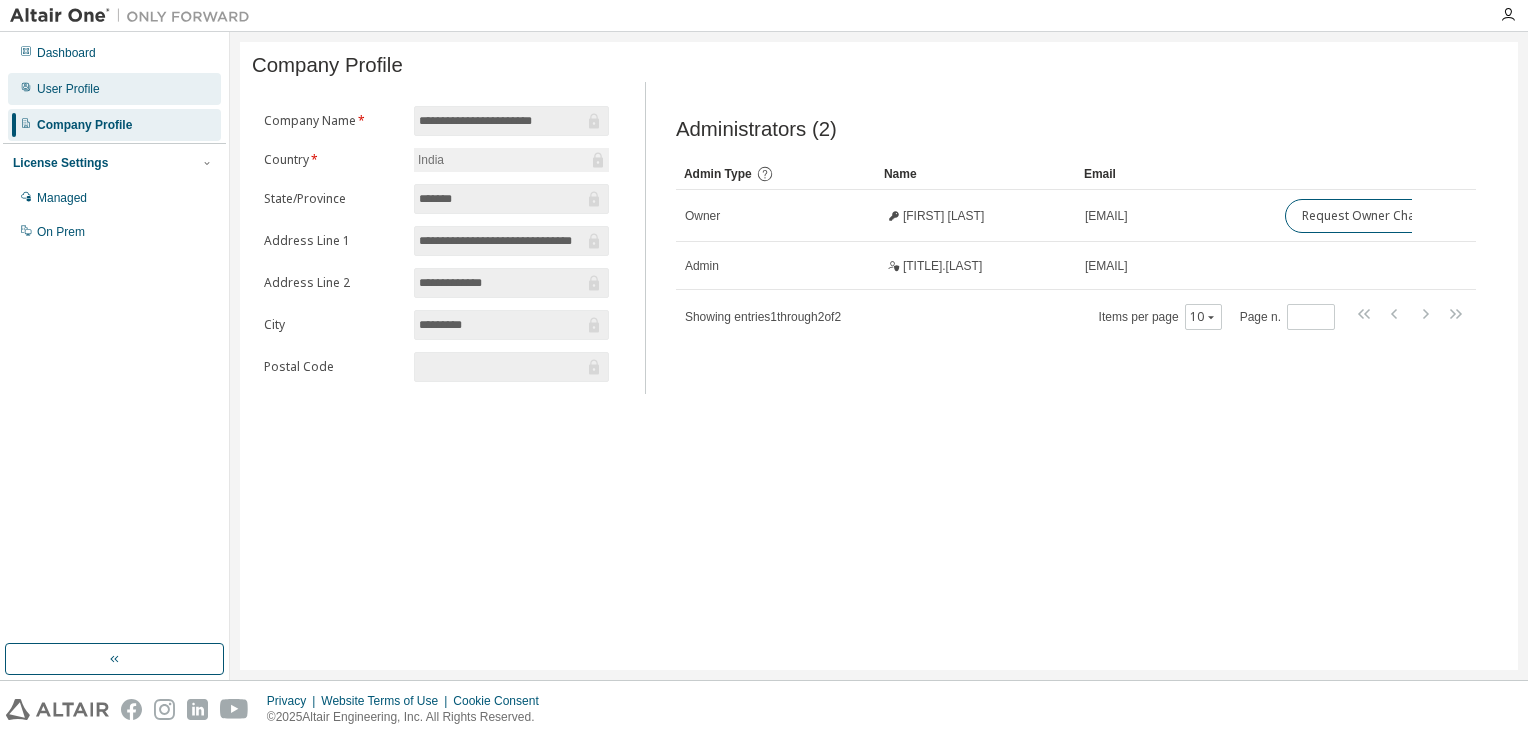 click on "User Profile" at bounding box center (114, 89) 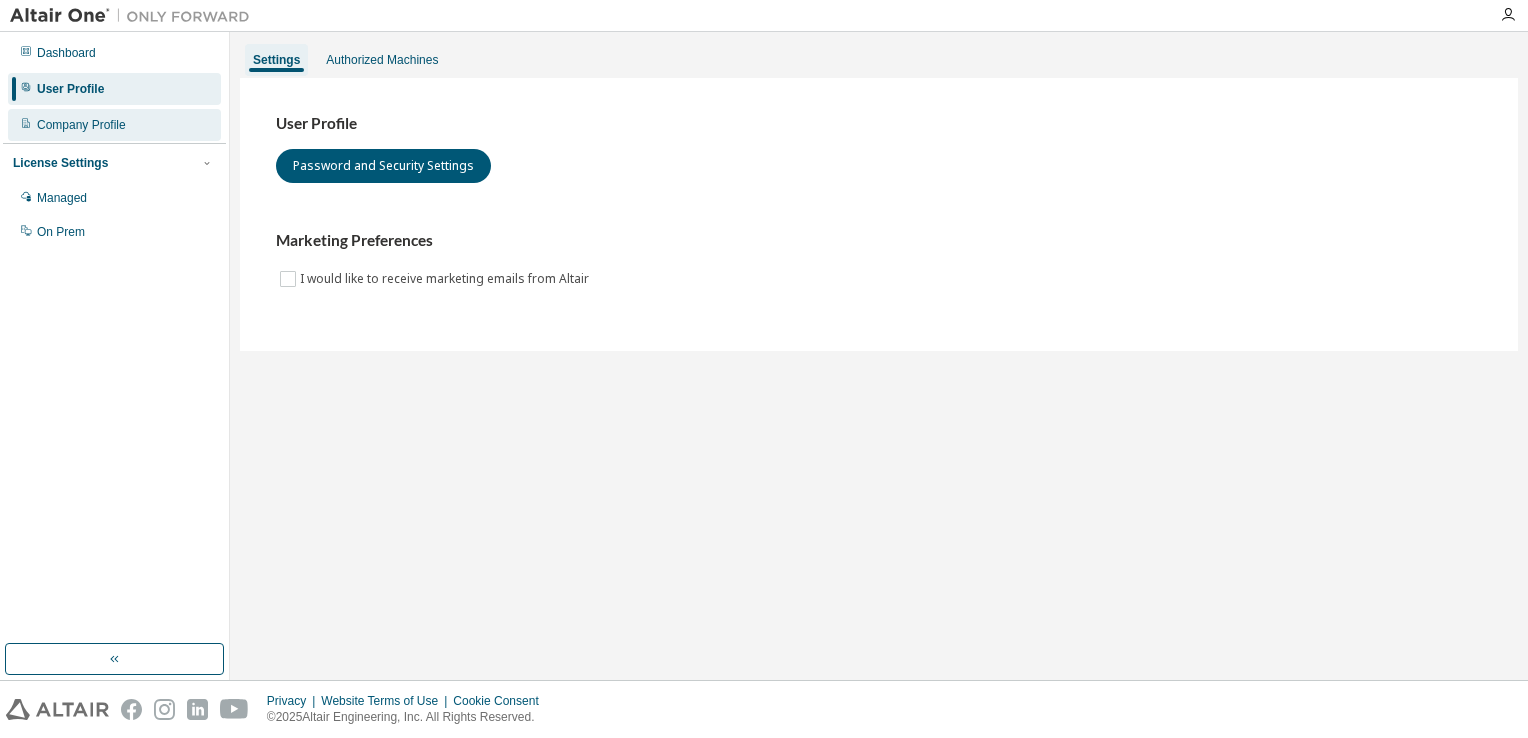 click on "Company Profile" at bounding box center (81, 125) 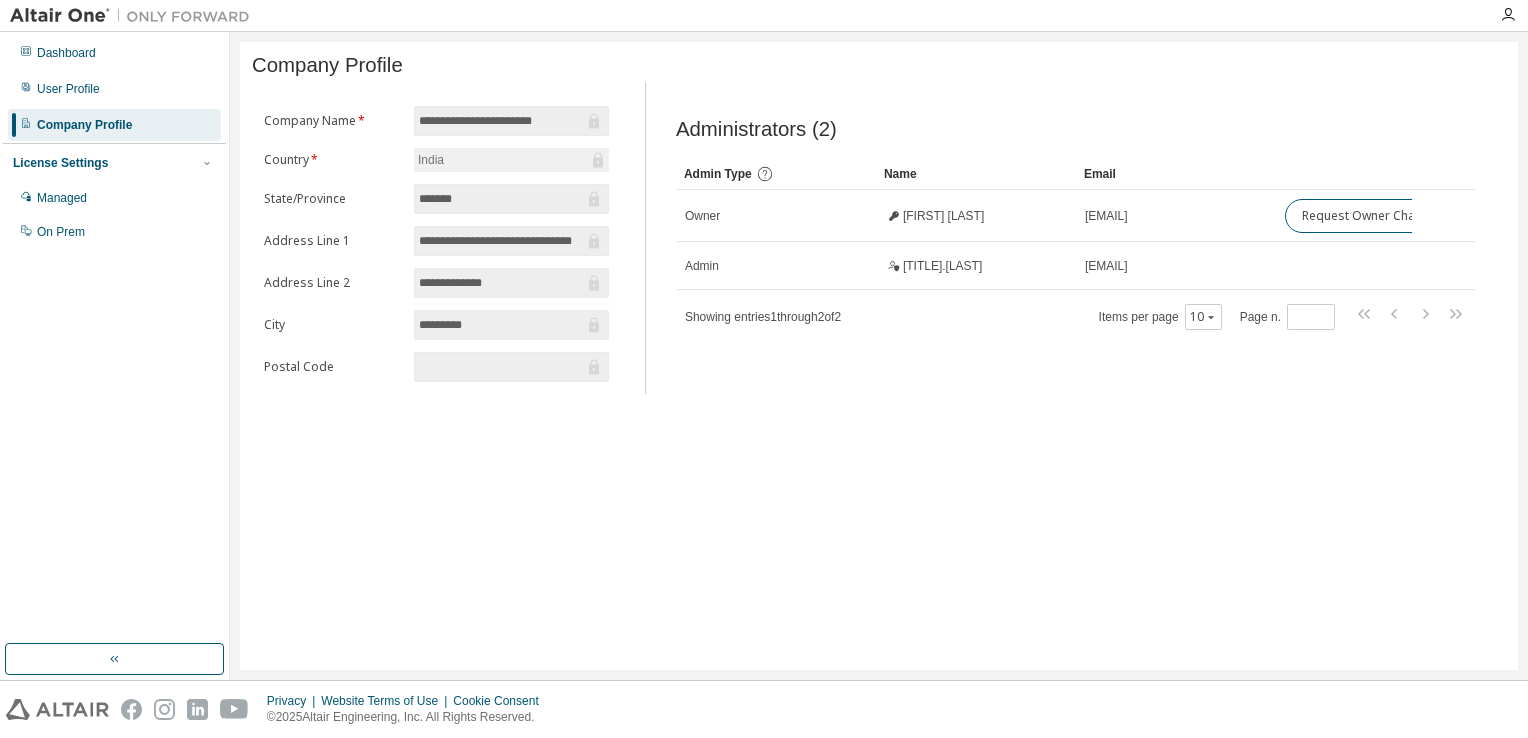 click on "**********" at bounding box center [879, 356] 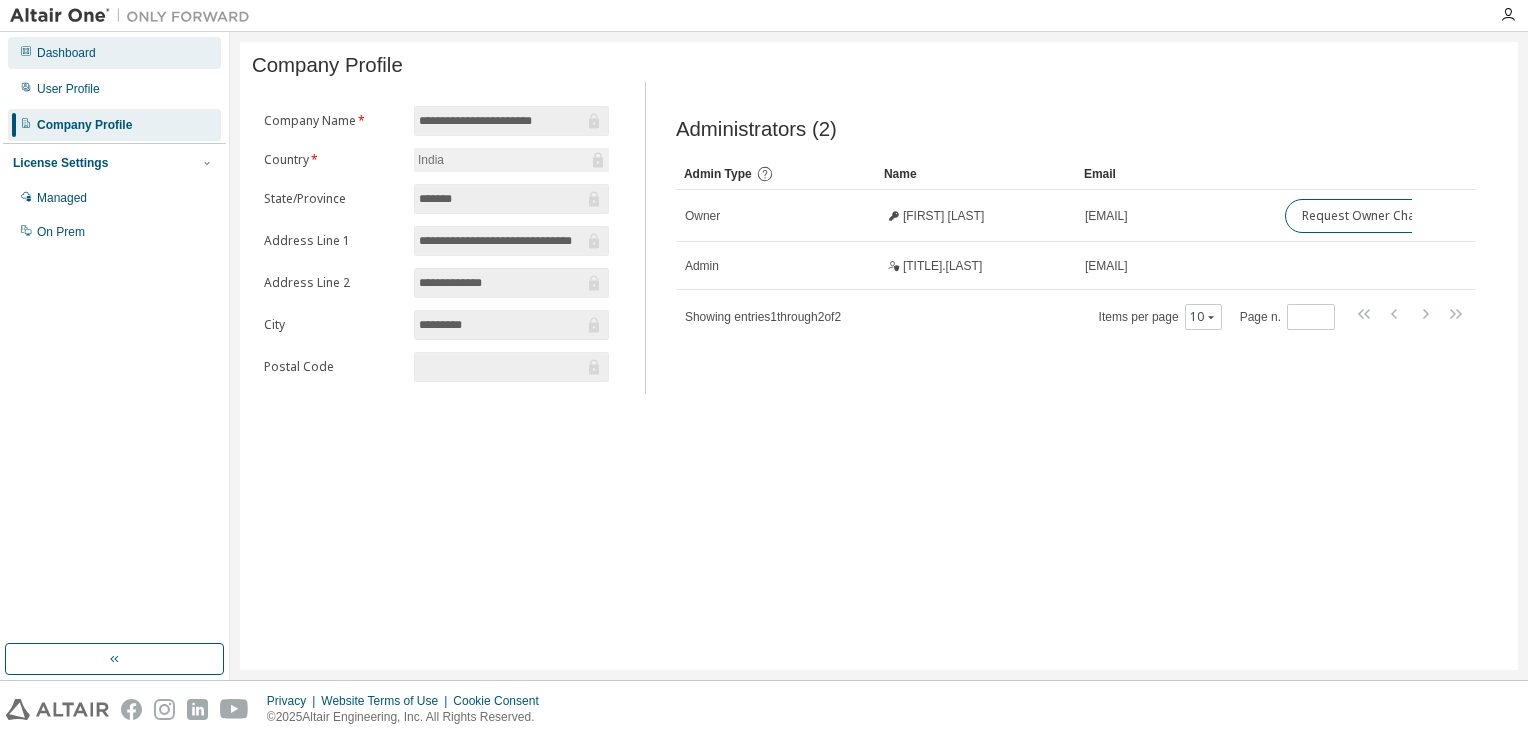click on "Dashboard" at bounding box center [66, 53] 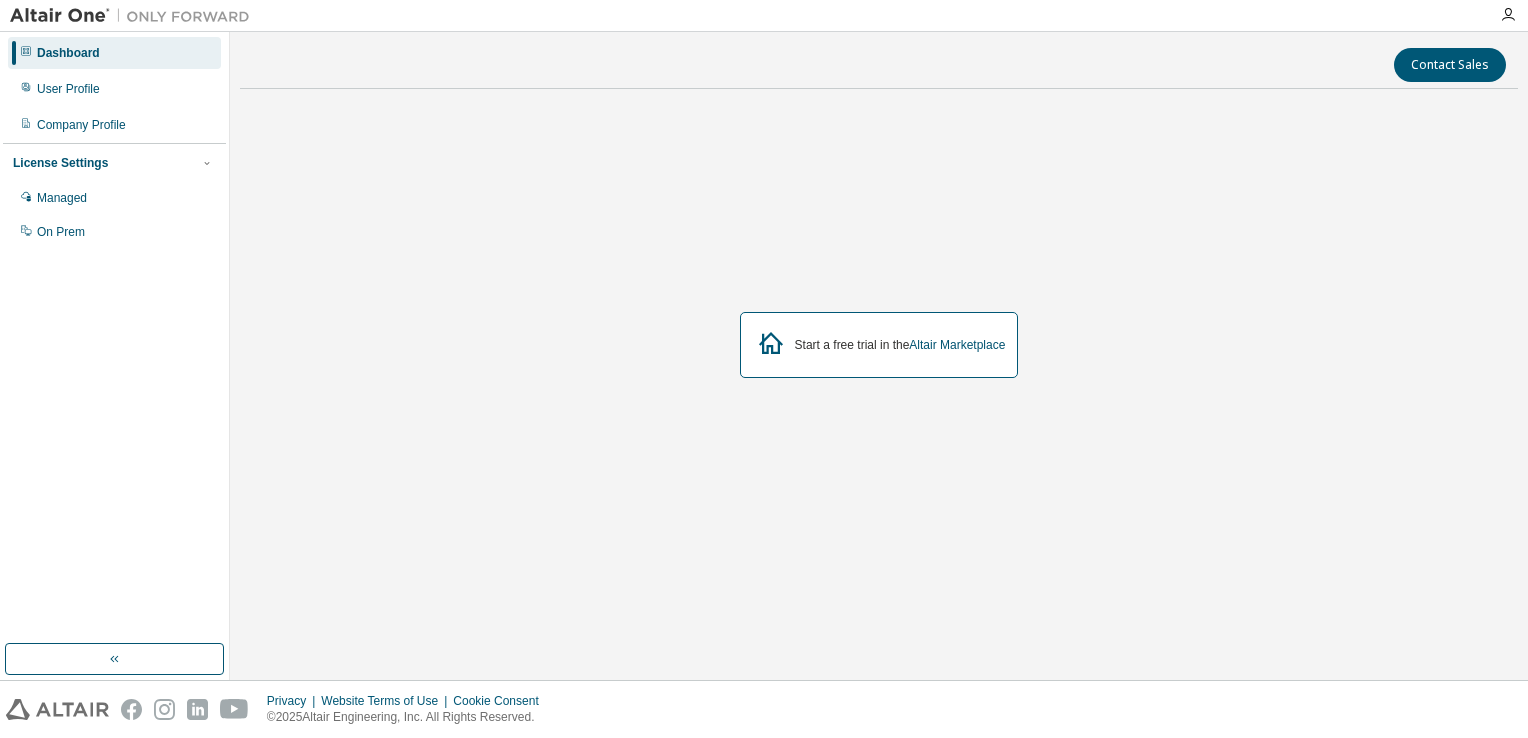 click at bounding box center (1508, 15) 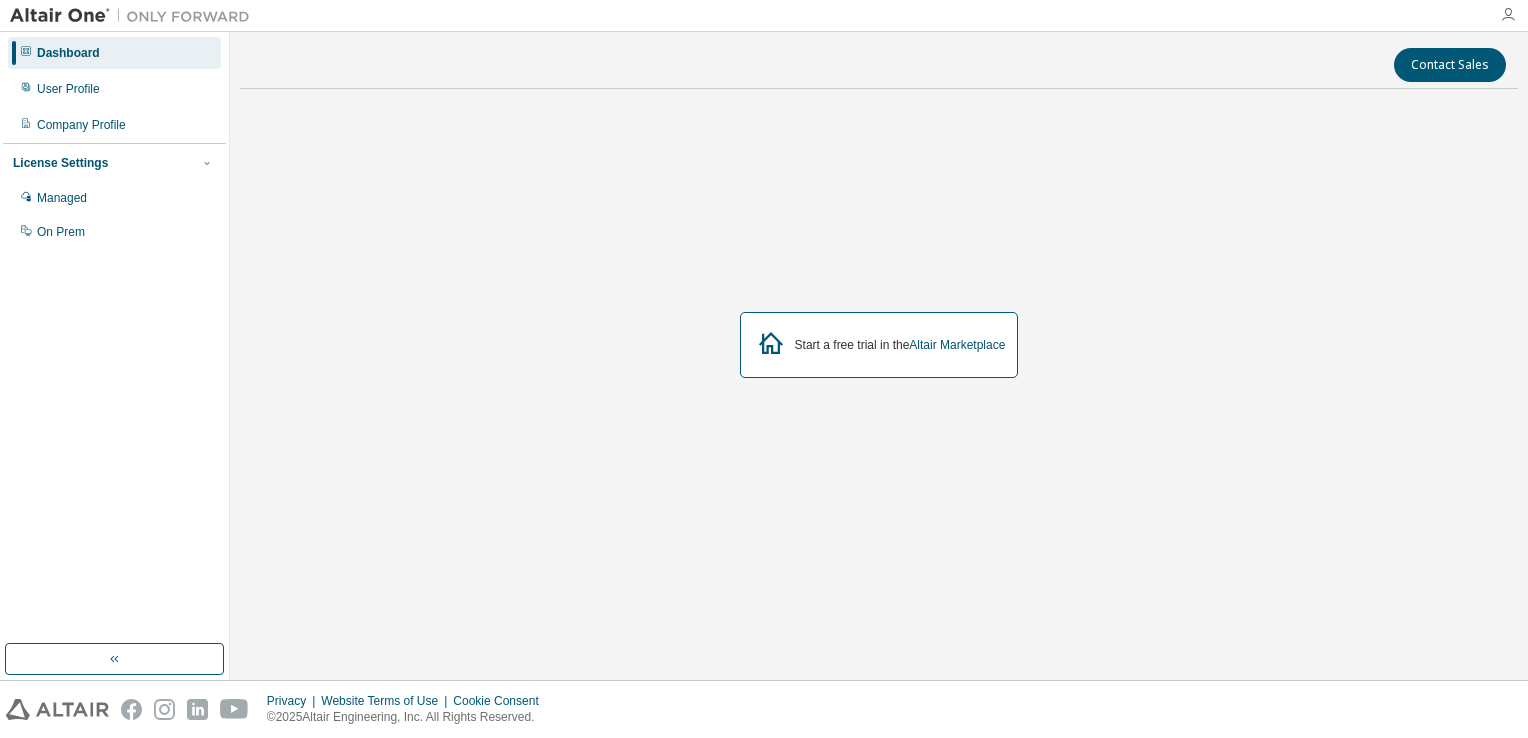 click at bounding box center (1508, 15) 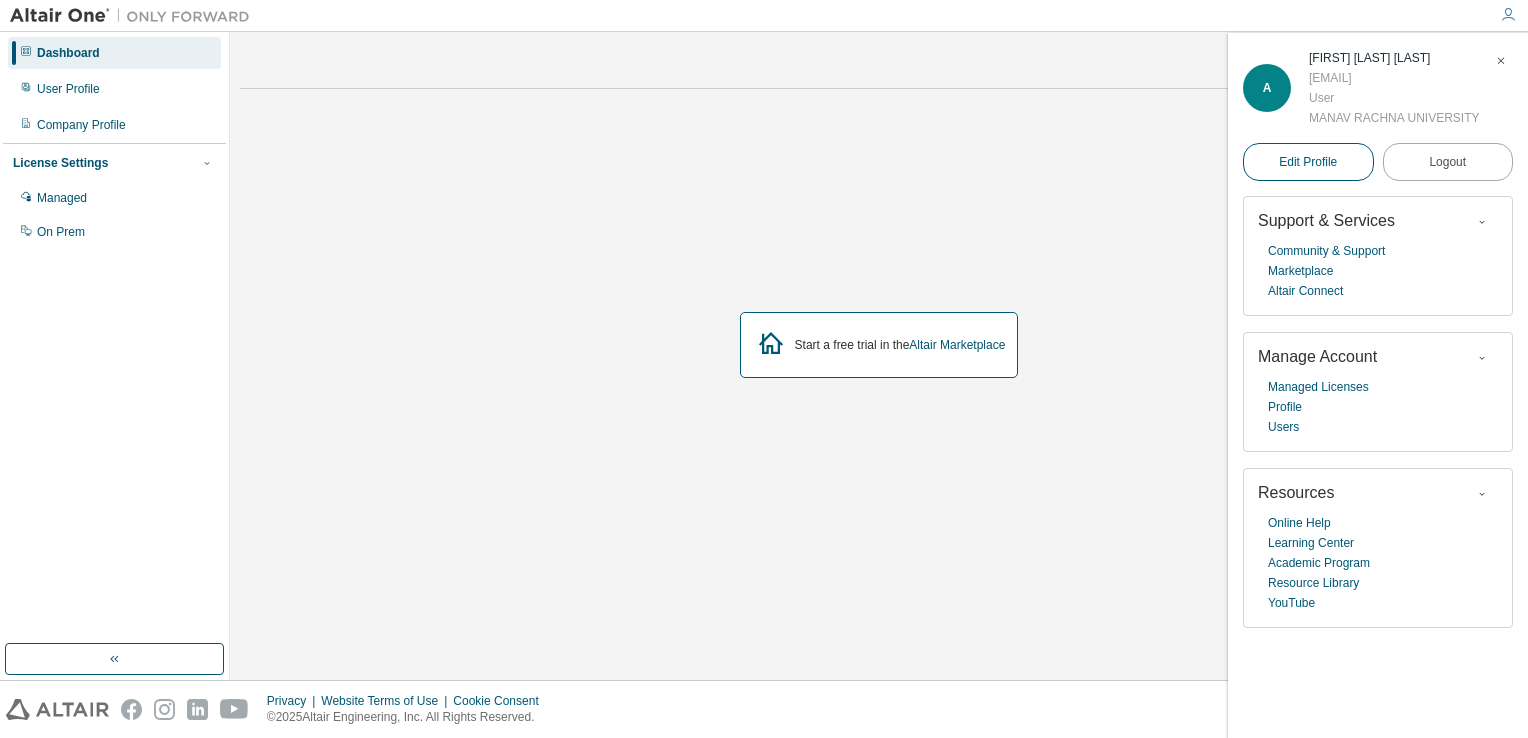 click on "Edit Profile" at bounding box center [1308, 162] 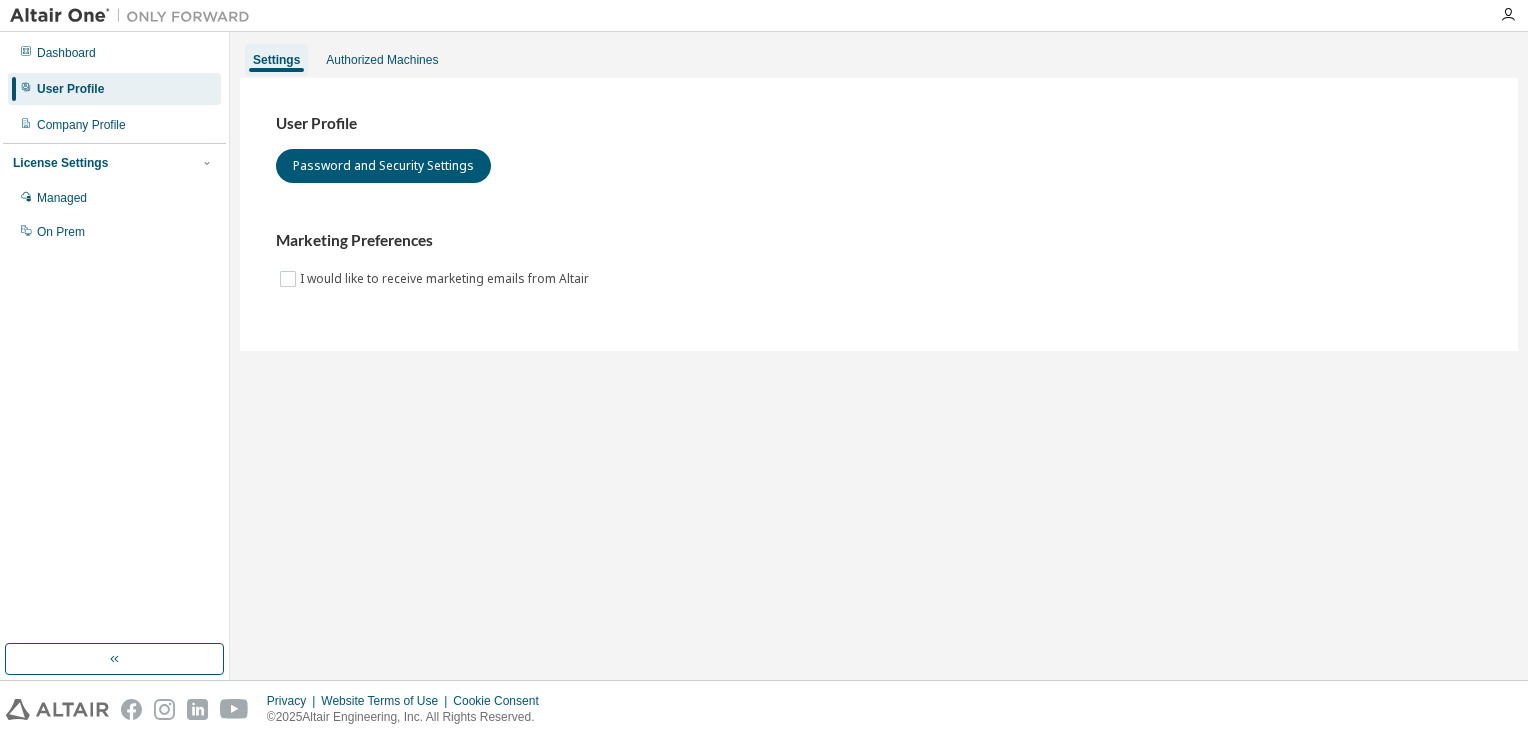 scroll, scrollTop: 0, scrollLeft: 0, axis: both 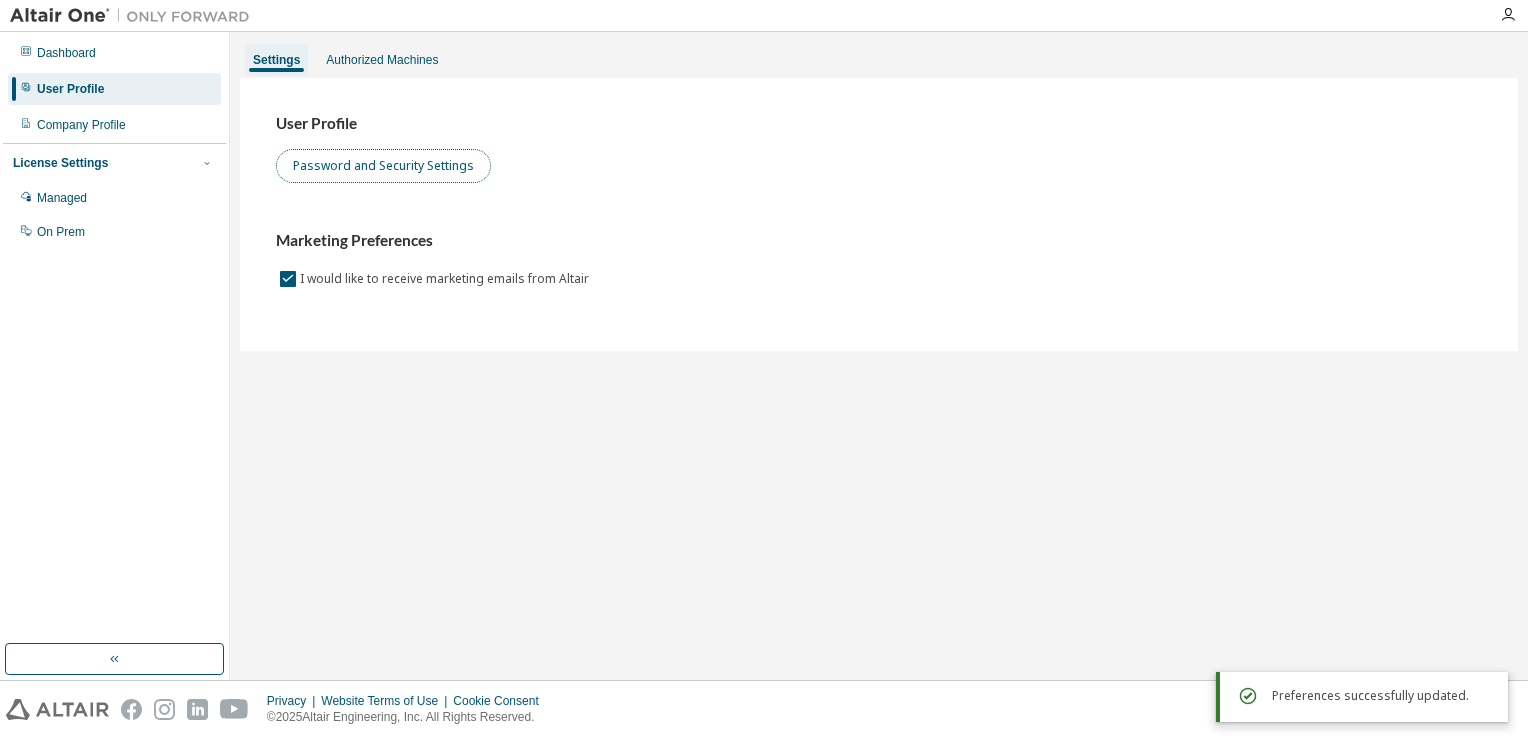 click on "Password and Security Settings" at bounding box center (383, 166) 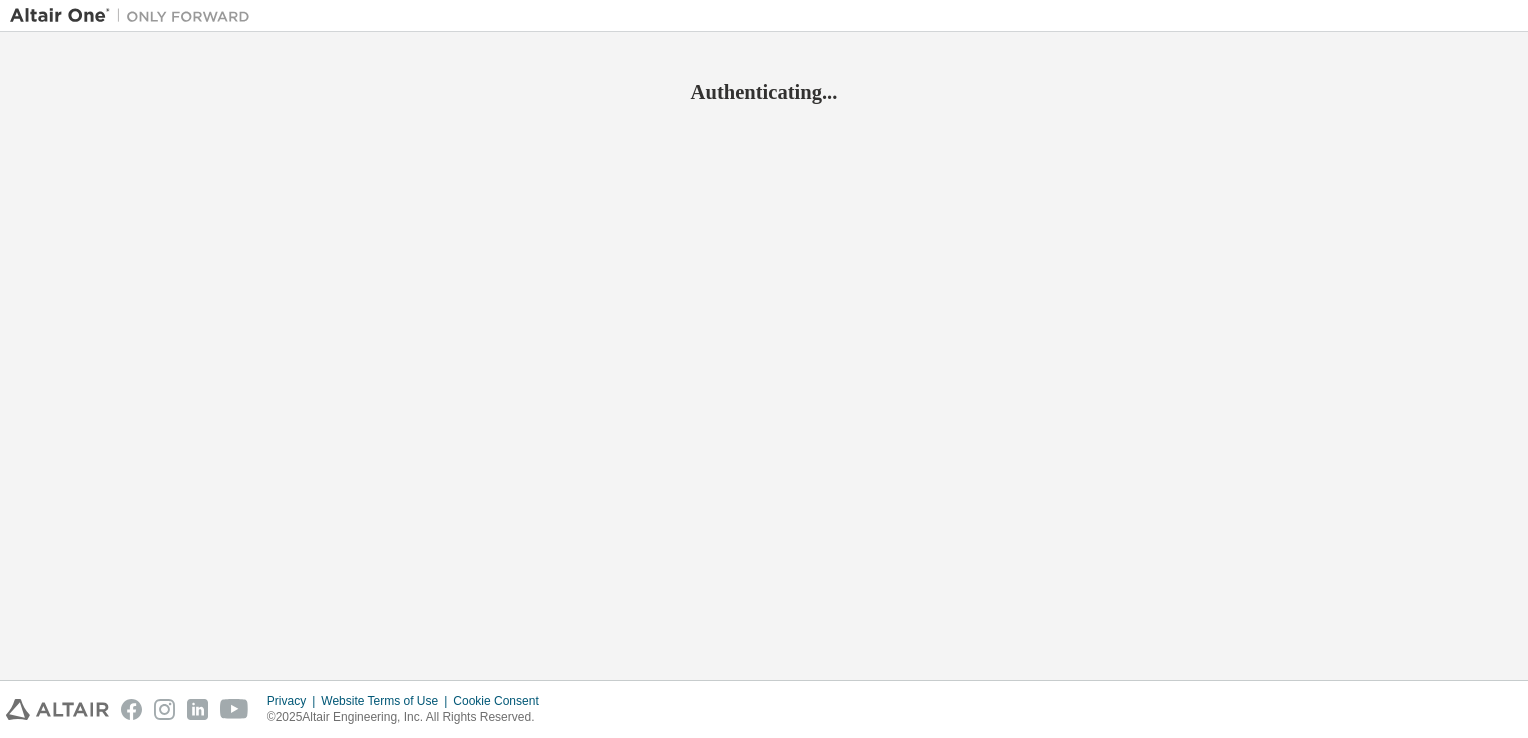 scroll, scrollTop: 0, scrollLeft: 0, axis: both 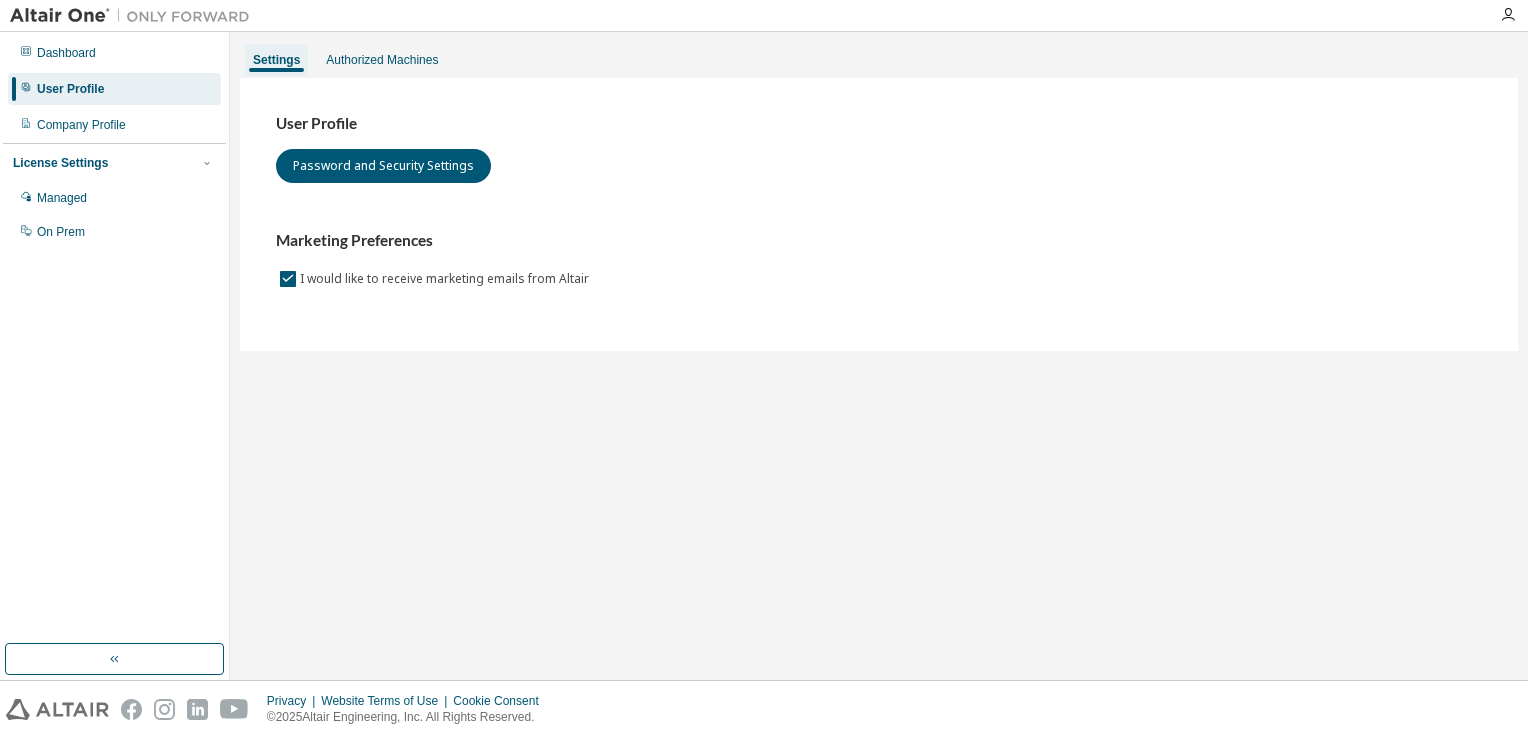 click on "User Profile" at bounding box center (114, 89) 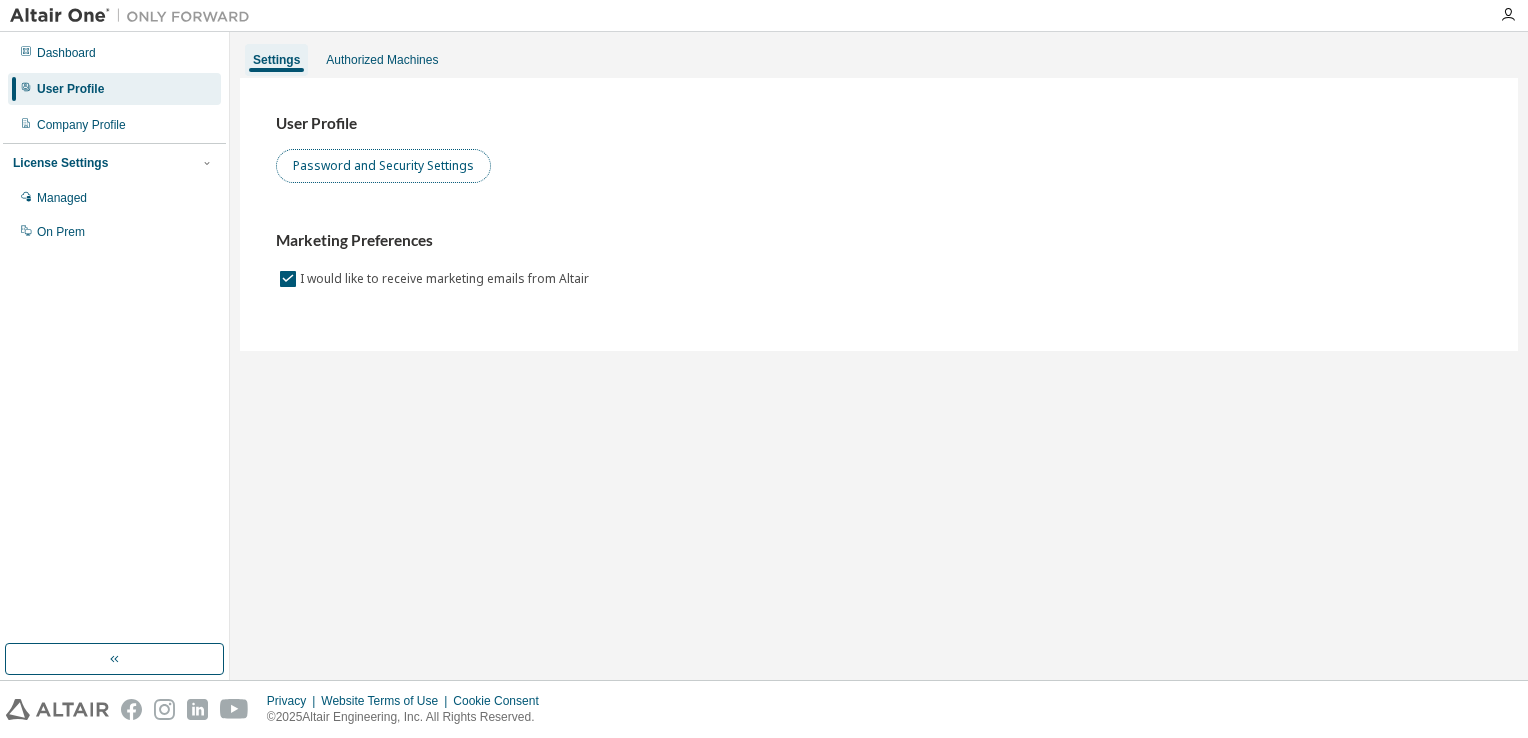 click on "Password and Security Settings" at bounding box center (383, 166) 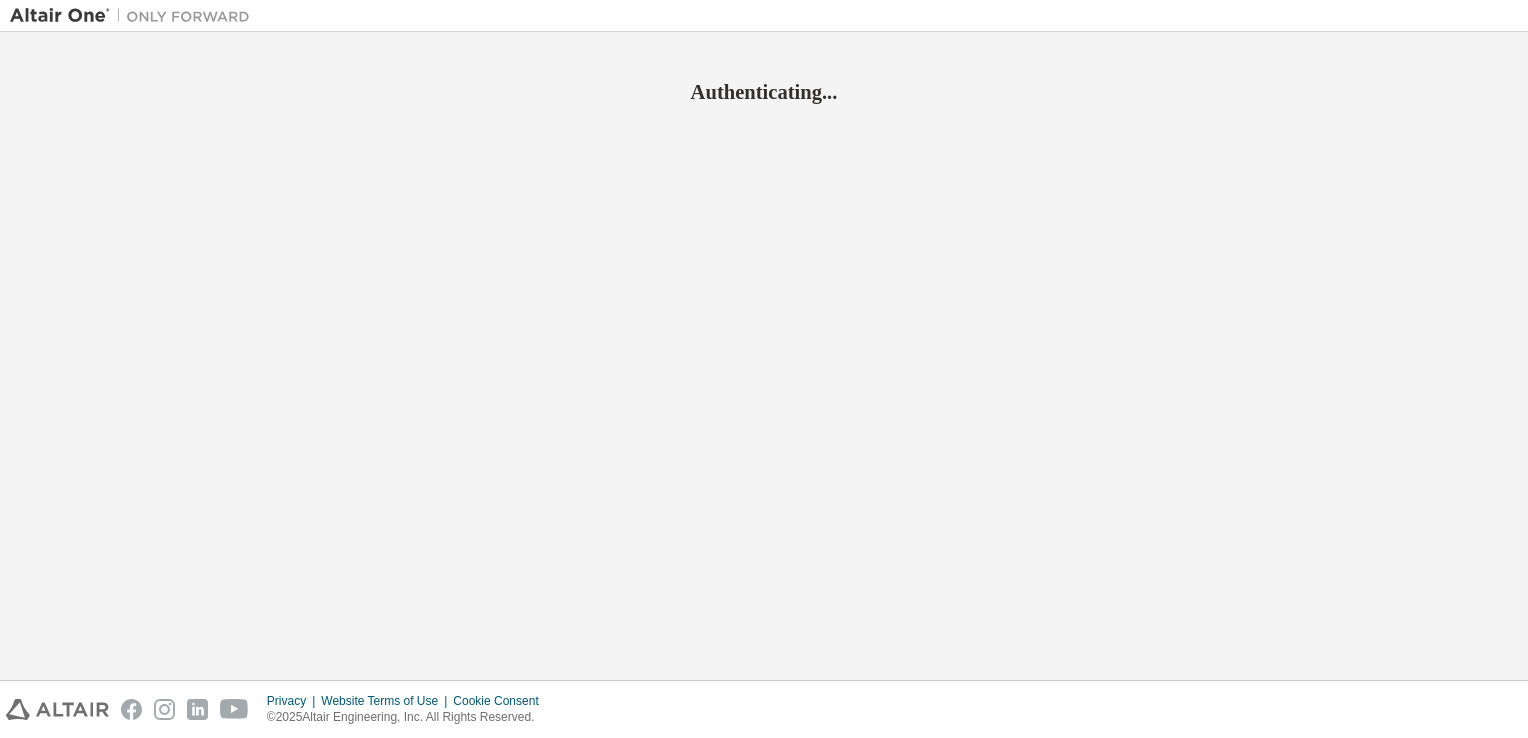 scroll, scrollTop: 0, scrollLeft: 0, axis: both 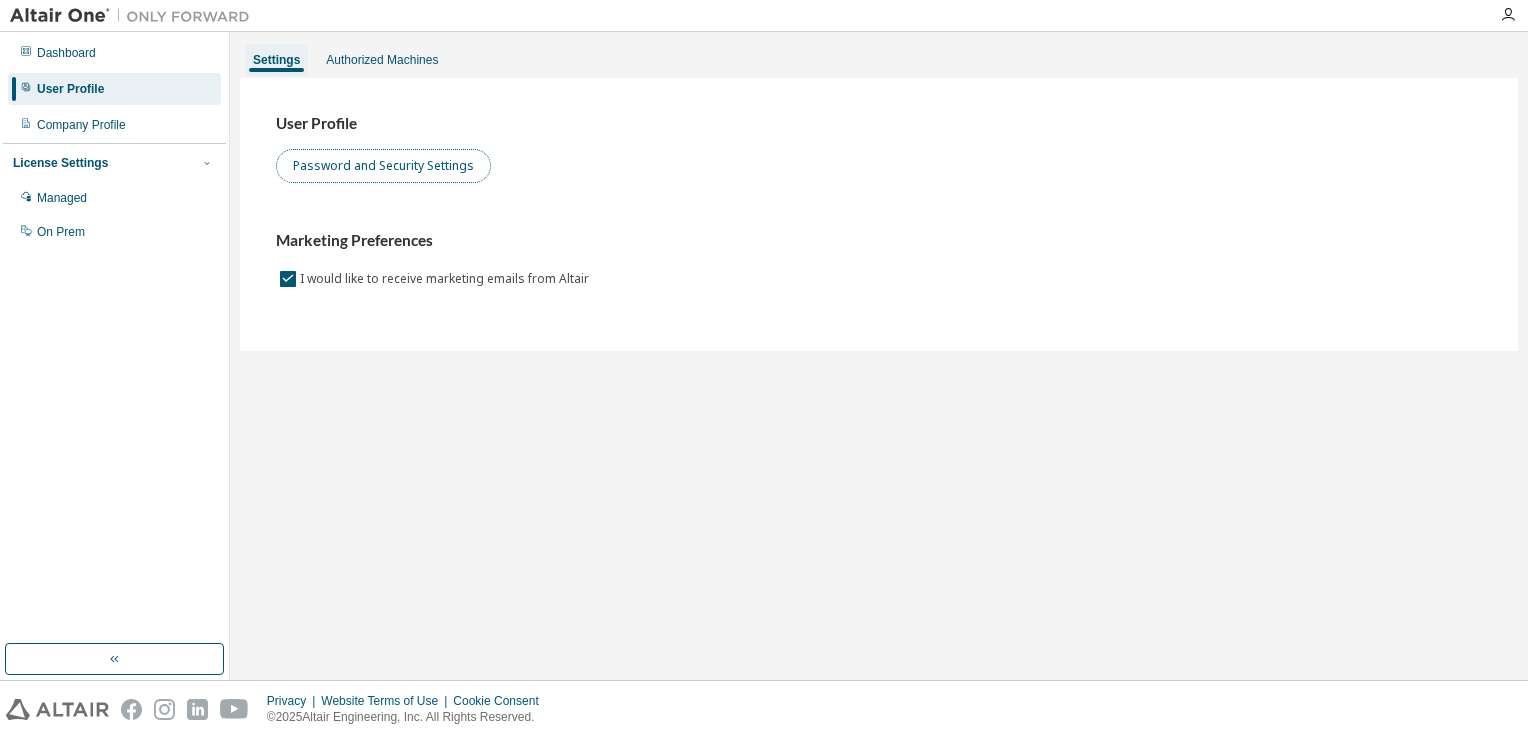 click on "Password and Security Settings" at bounding box center (383, 166) 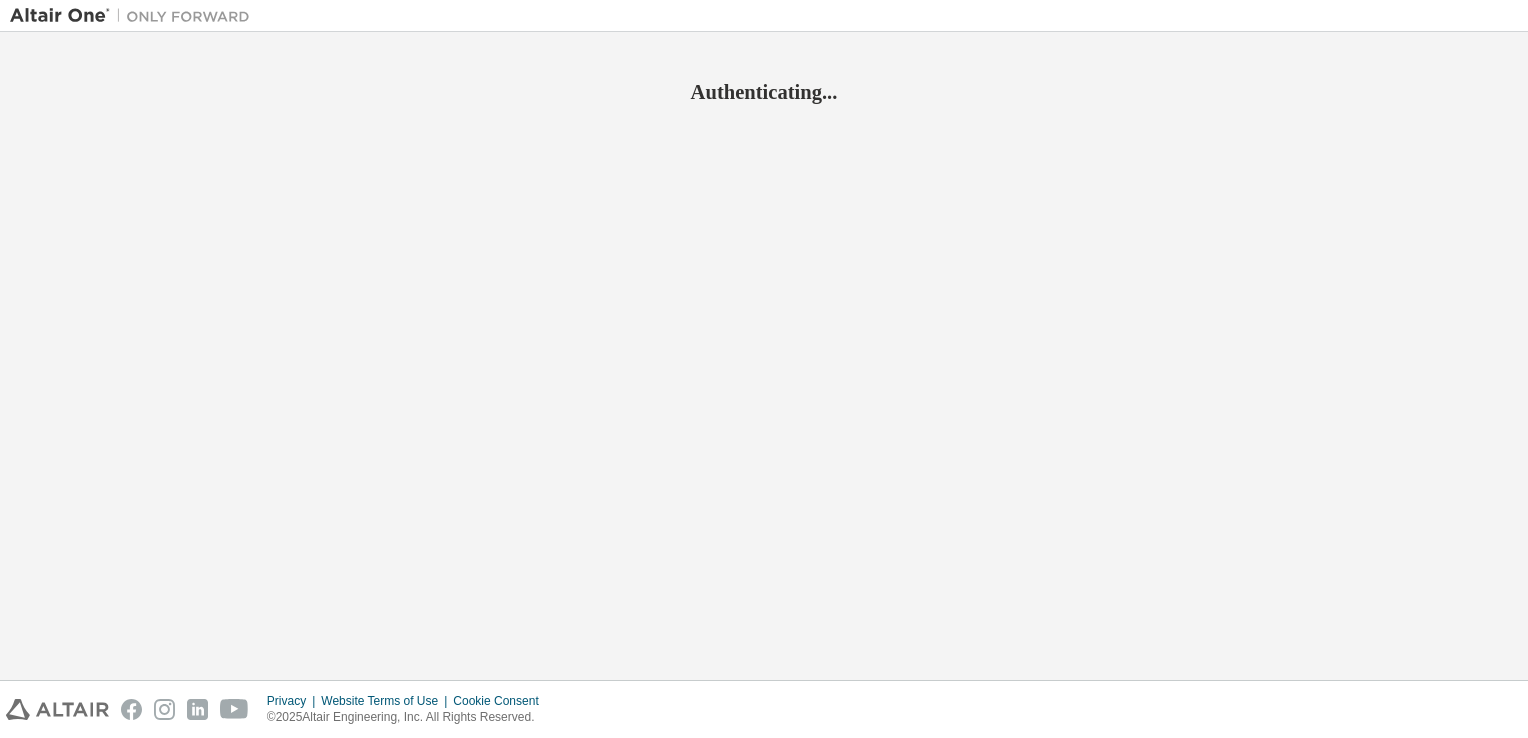 scroll, scrollTop: 0, scrollLeft: 0, axis: both 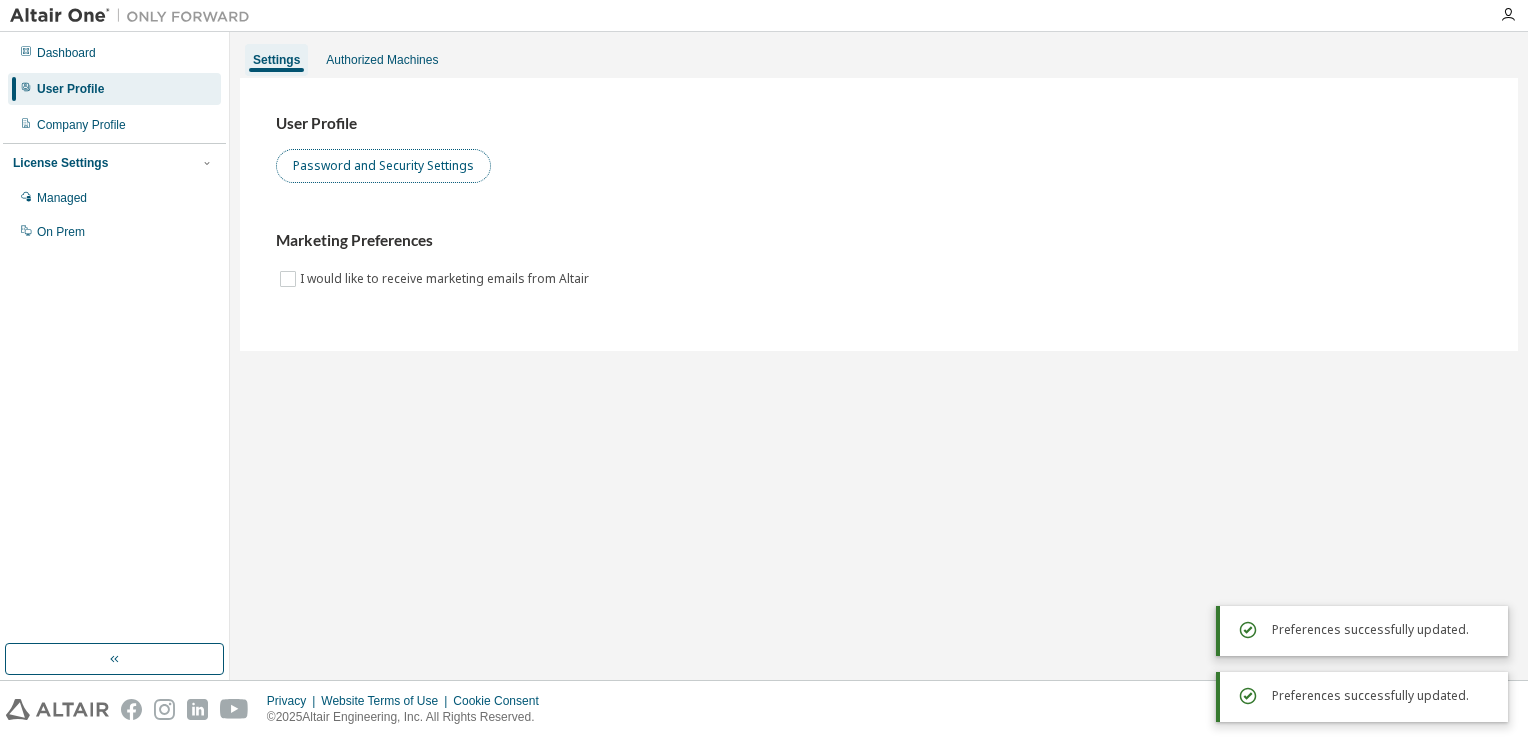 click on "Password and Security Settings" at bounding box center [383, 166] 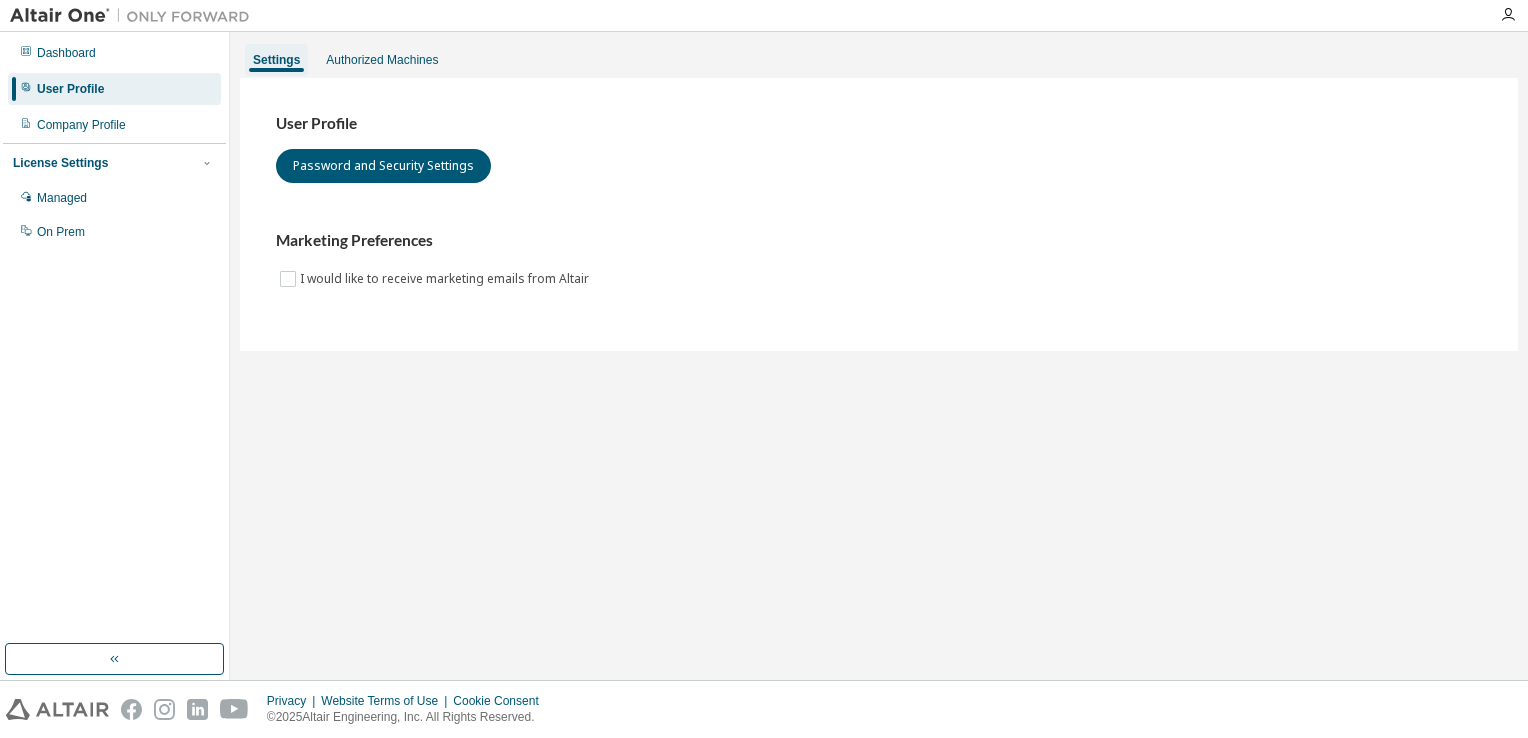 click at bounding box center (1508, 15) 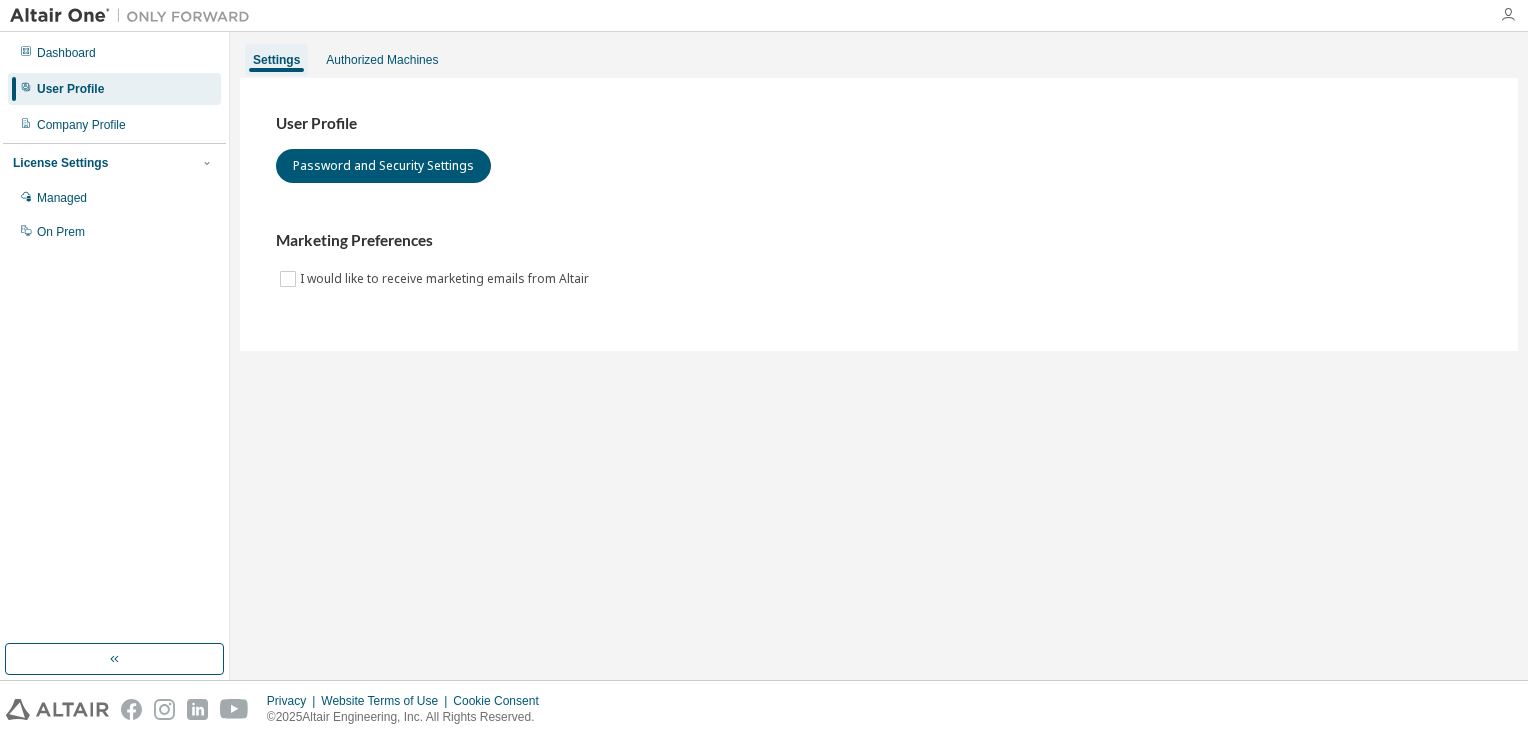click at bounding box center [1508, 15] 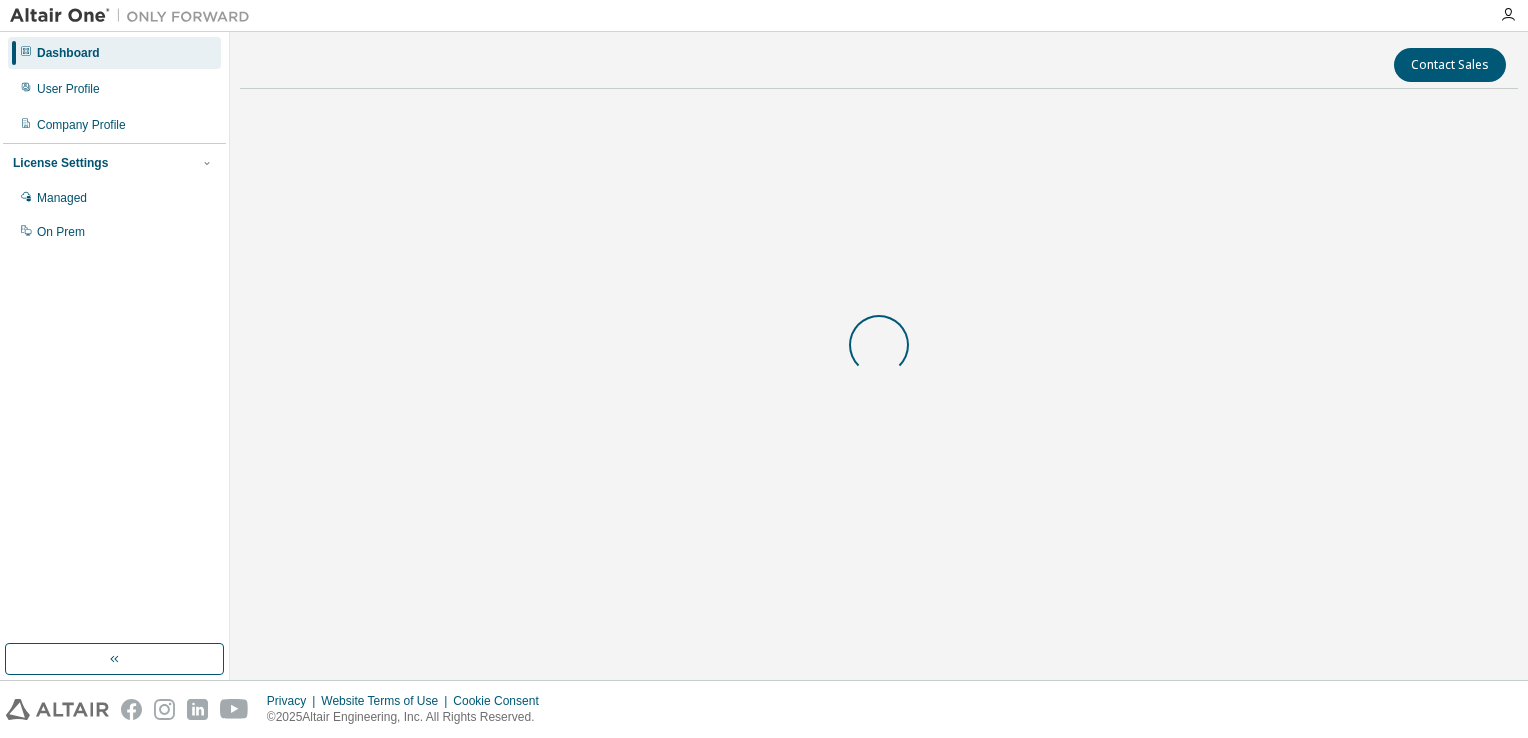 scroll, scrollTop: 0, scrollLeft: 0, axis: both 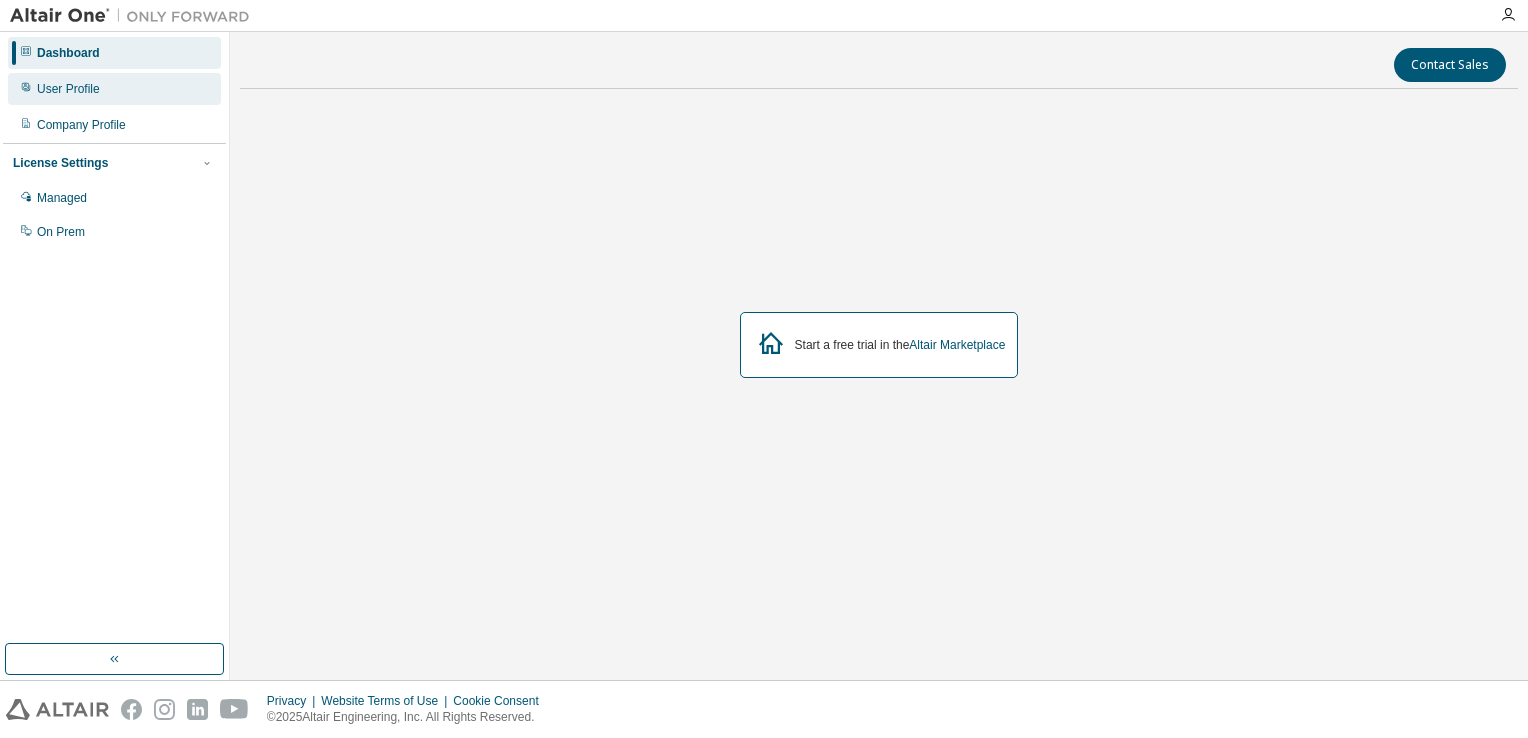 click on "User Profile" at bounding box center [114, 89] 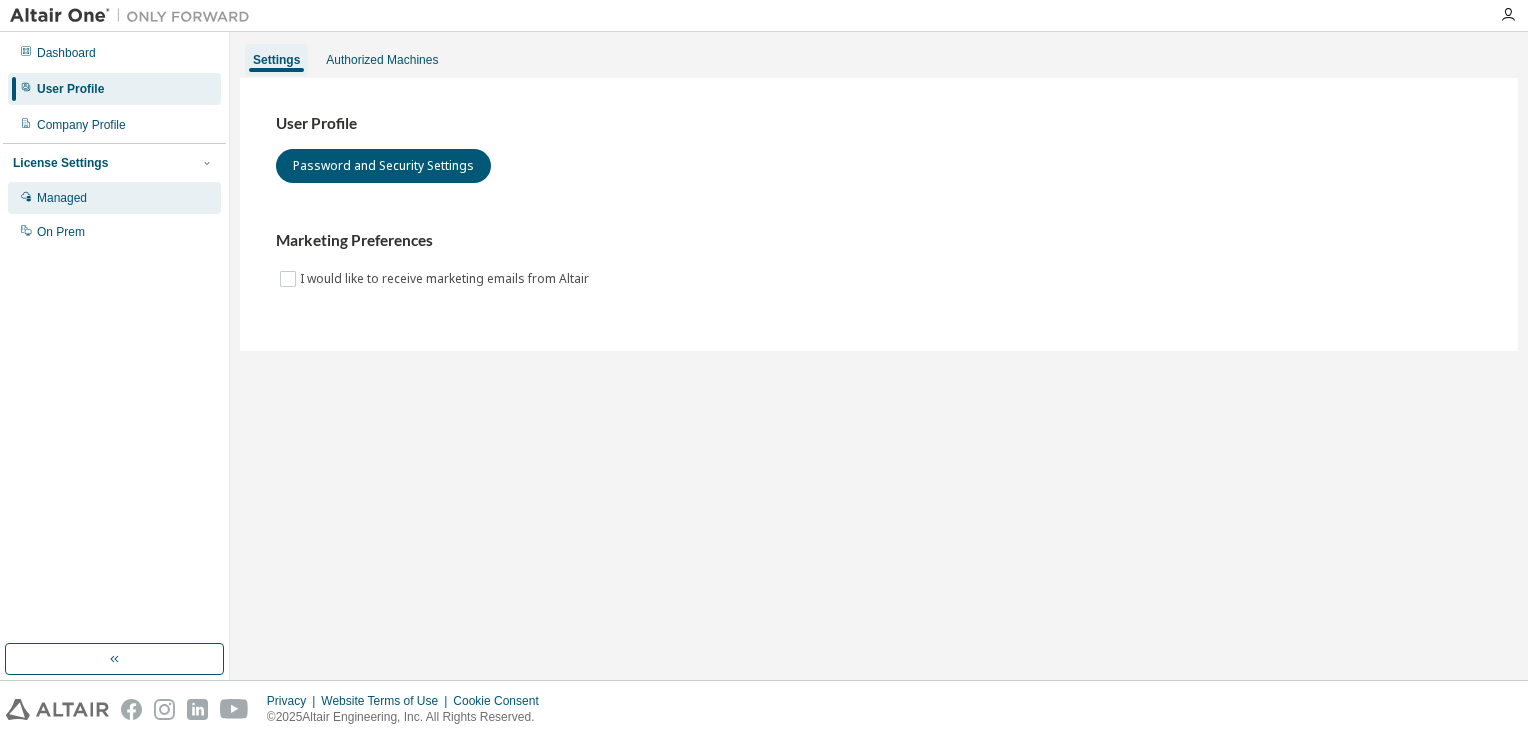 click on "Managed" at bounding box center (114, 198) 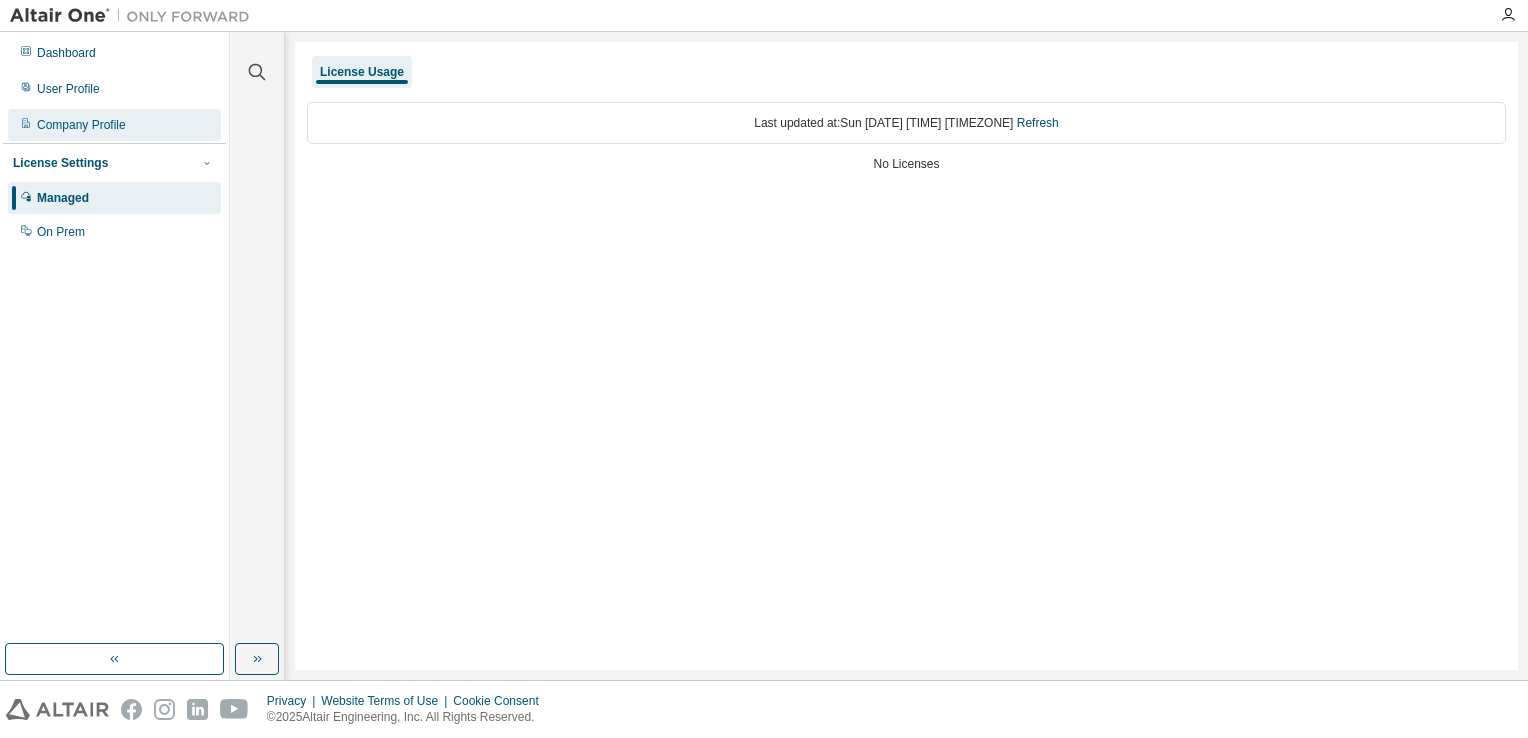 click on "Company Profile" at bounding box center [114, 125] 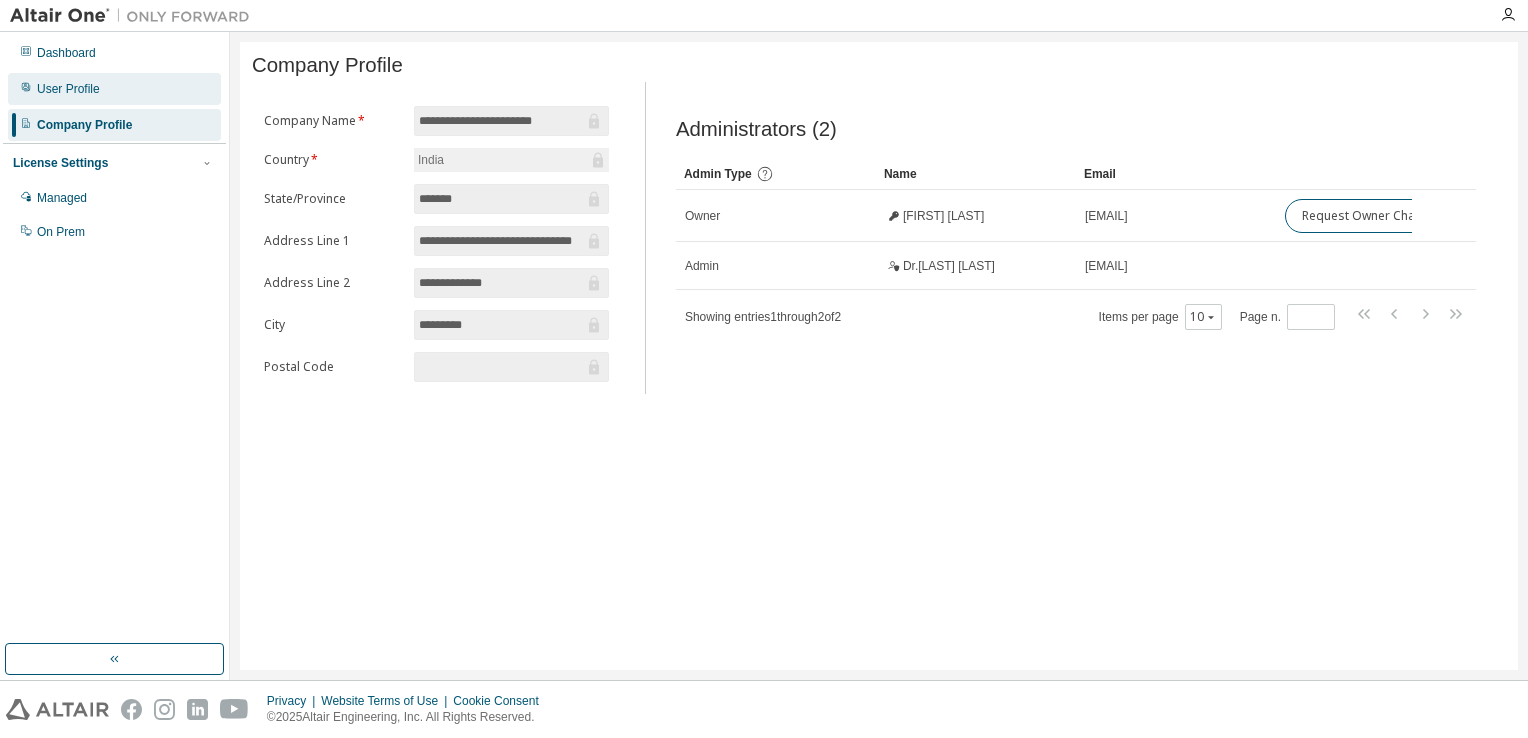 click on "User Profile" at bounding box center [114, 89] 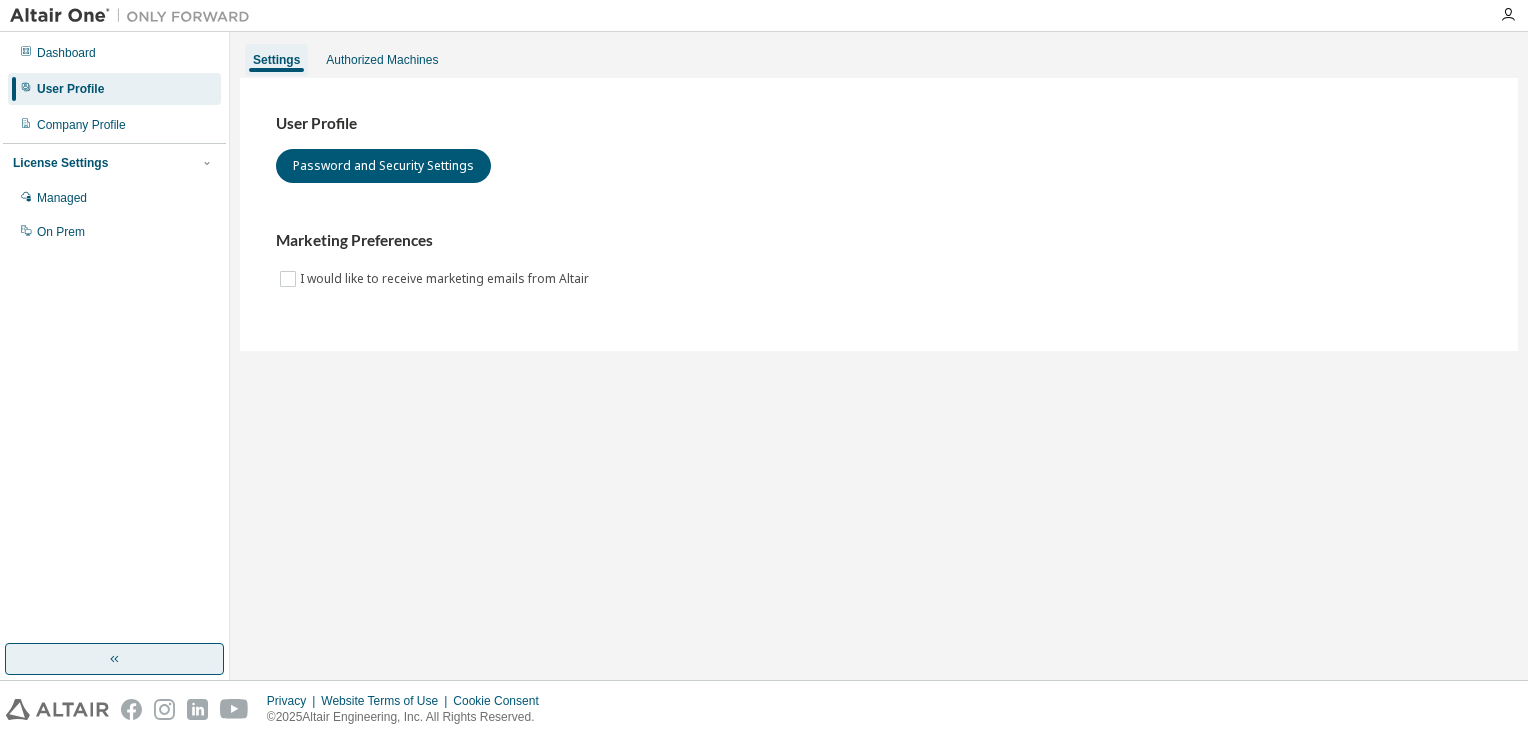 click at bounding box center (114, 659) 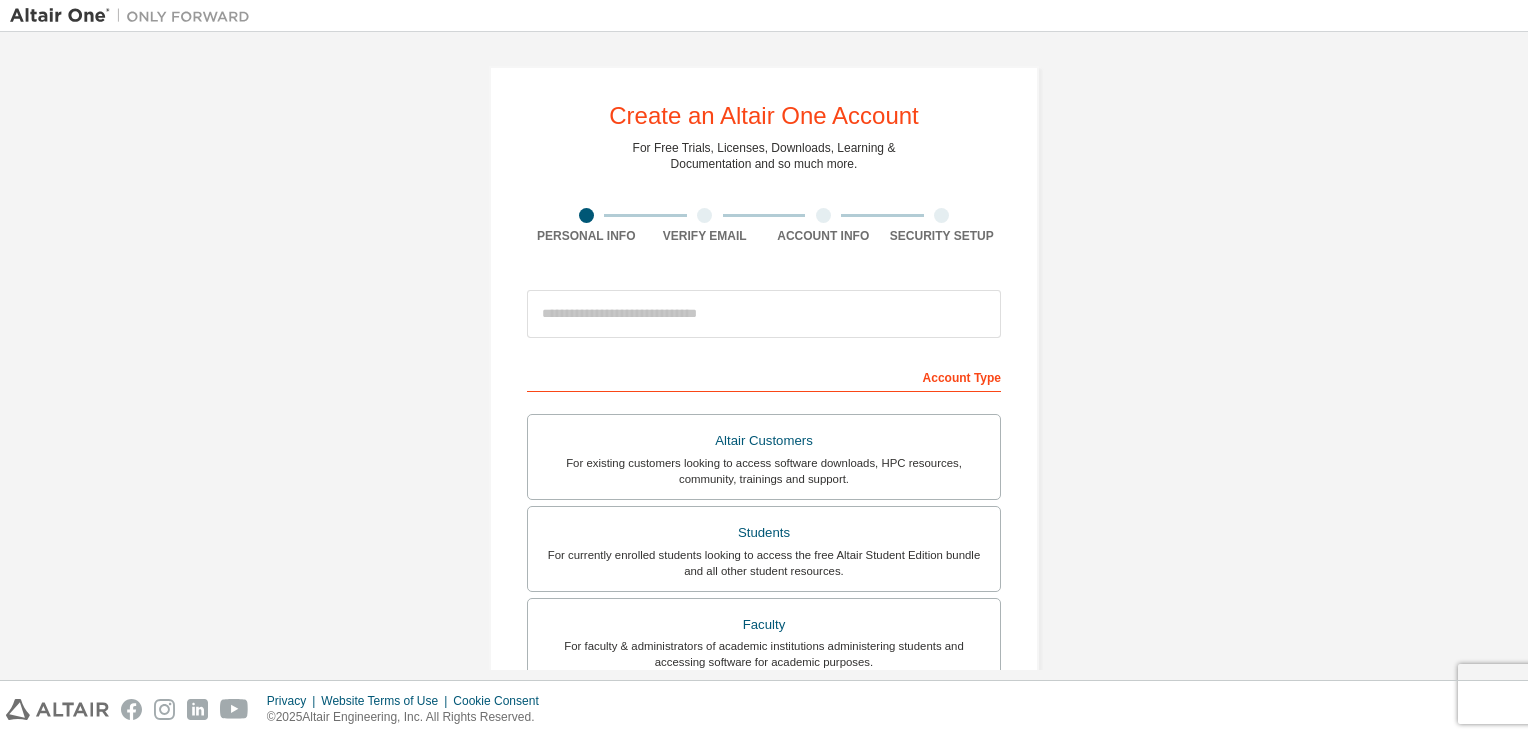 scroll, scrollTop: 0, scrollLeft: 0, axis: both 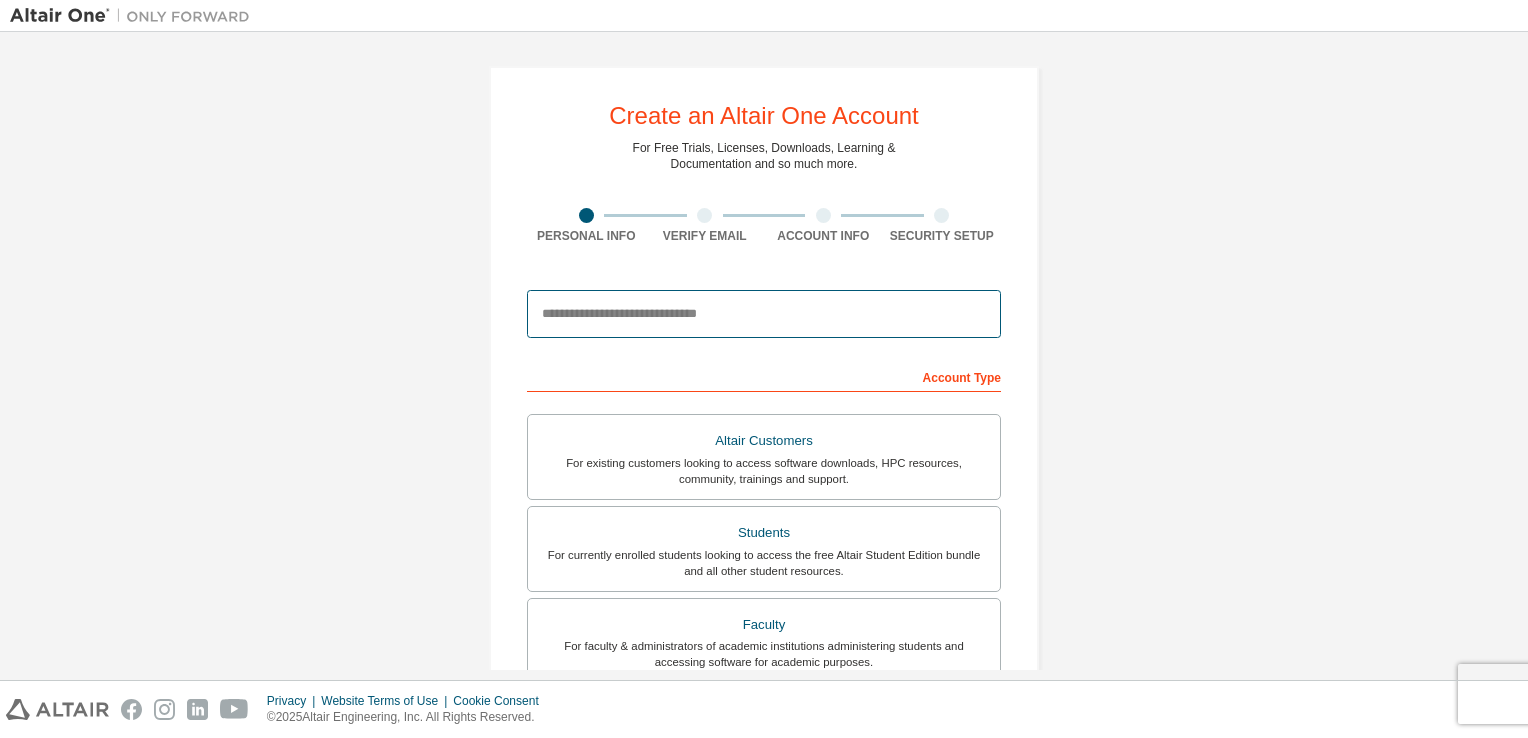 click at bounding box center [764, 314] 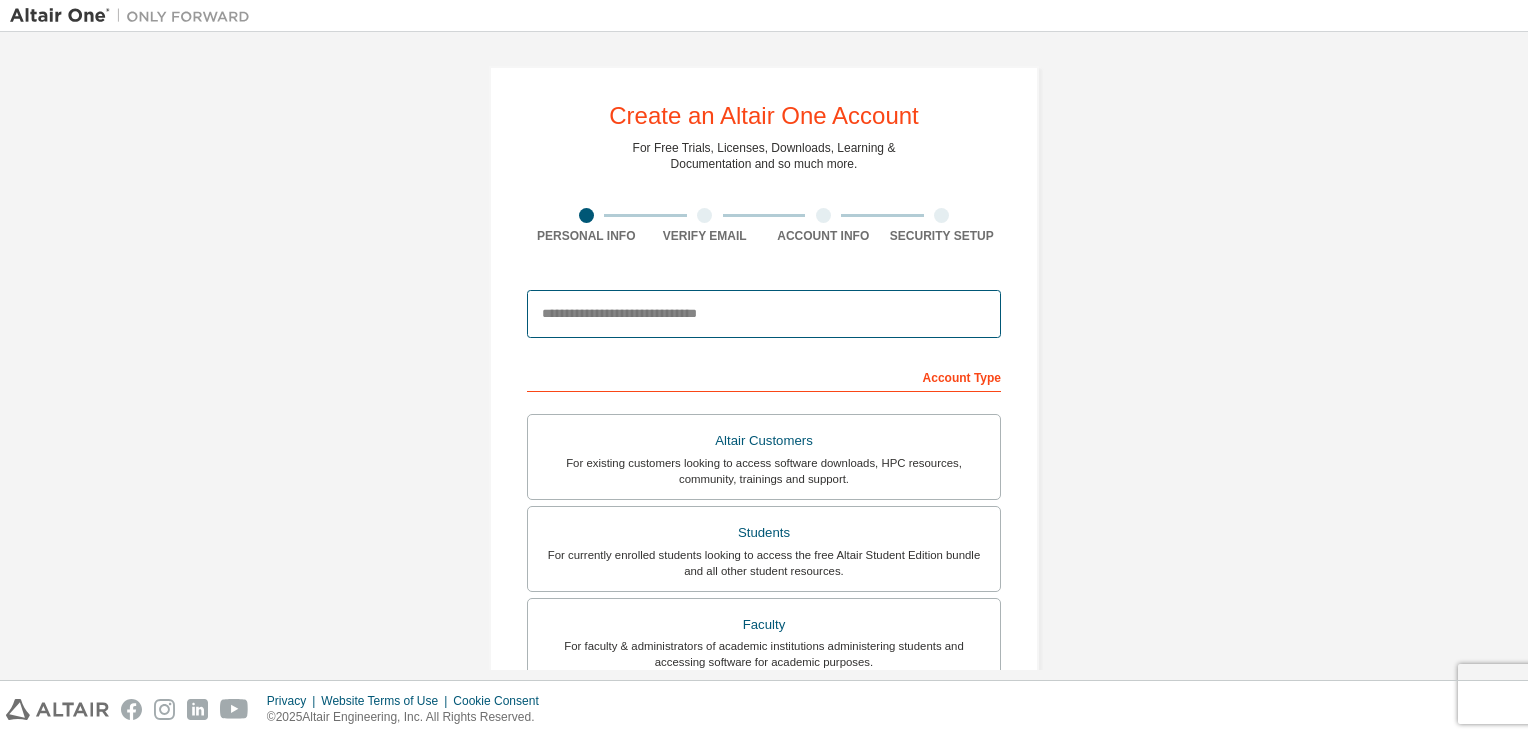 type on "**********" 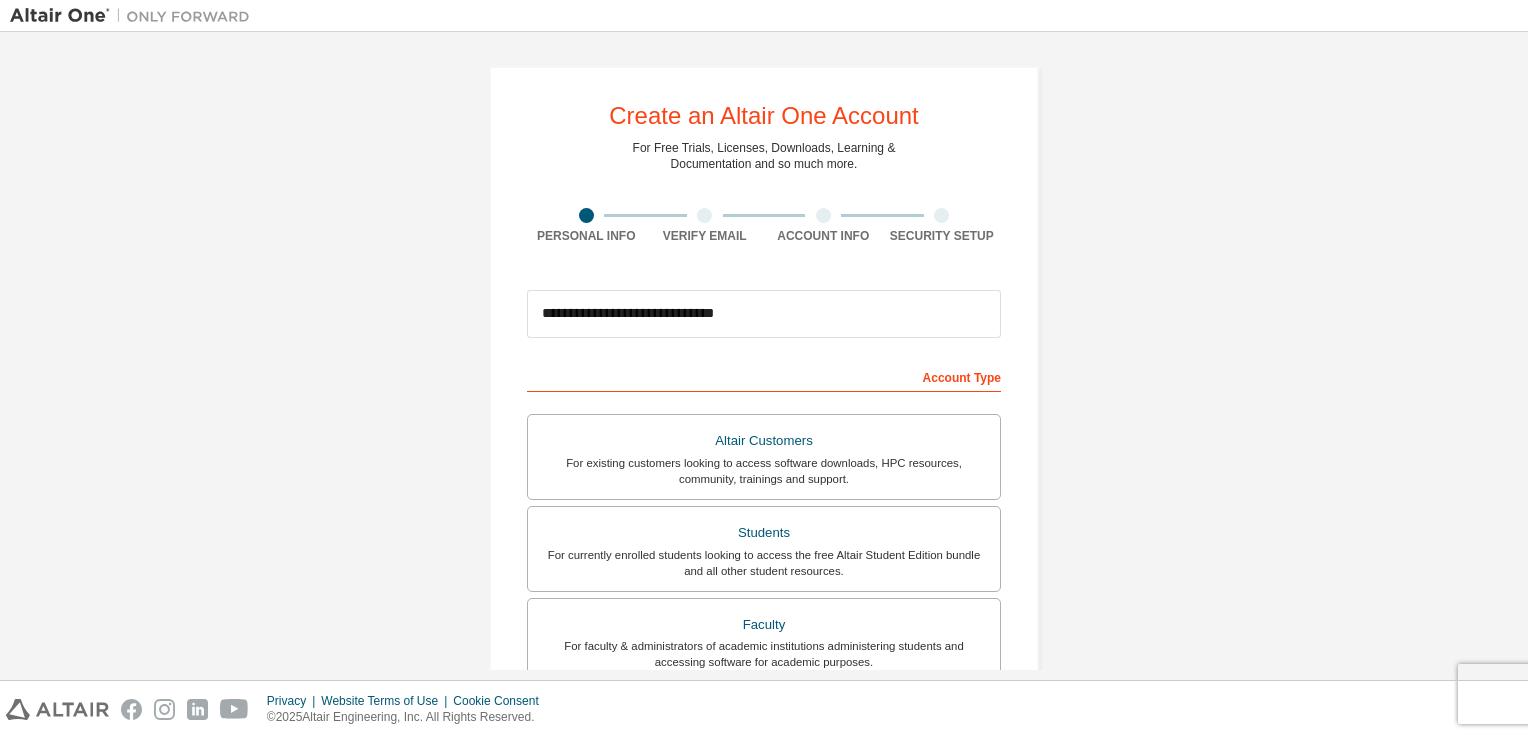 type on "*******" 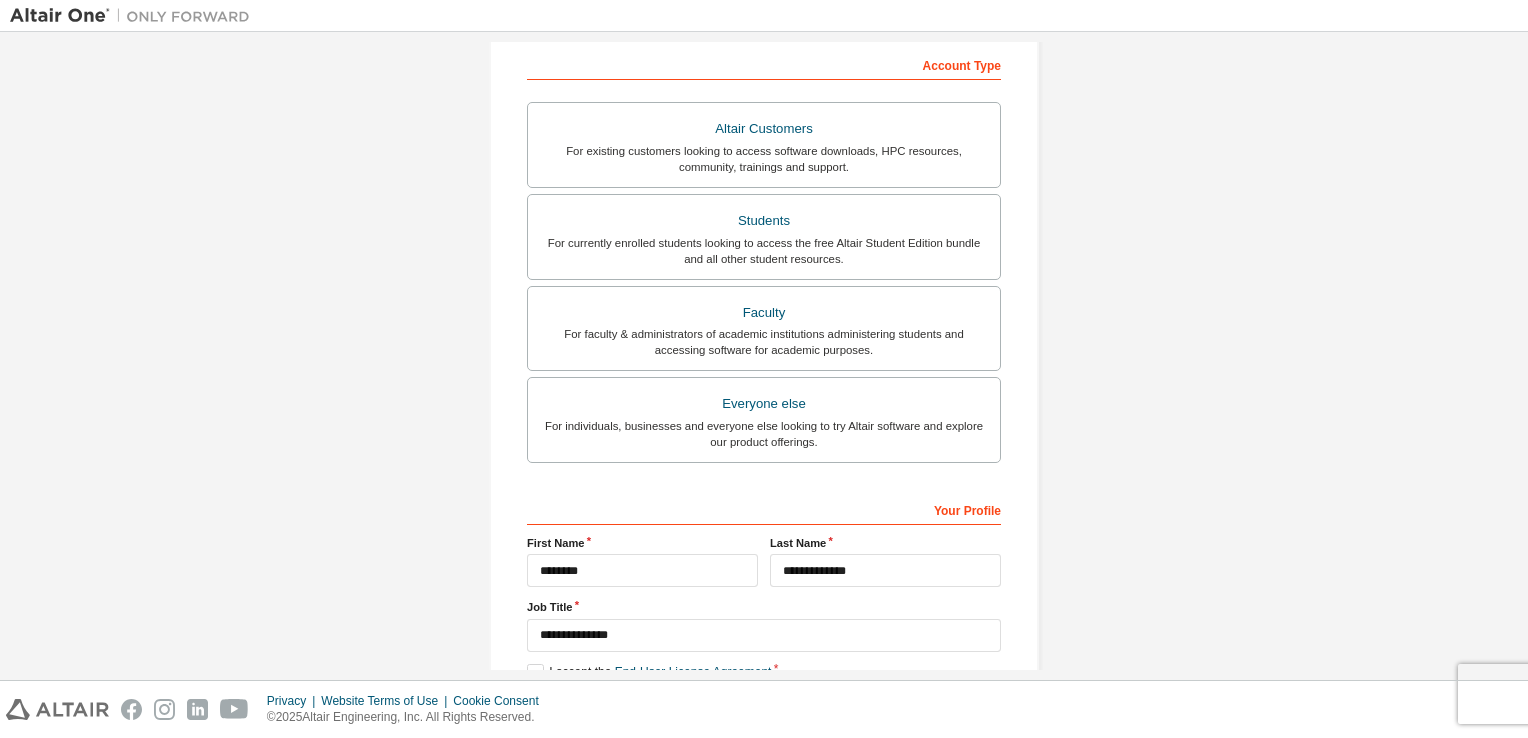 scroll, scrollTop: 438, scrollLeft: 0, axis: vertical 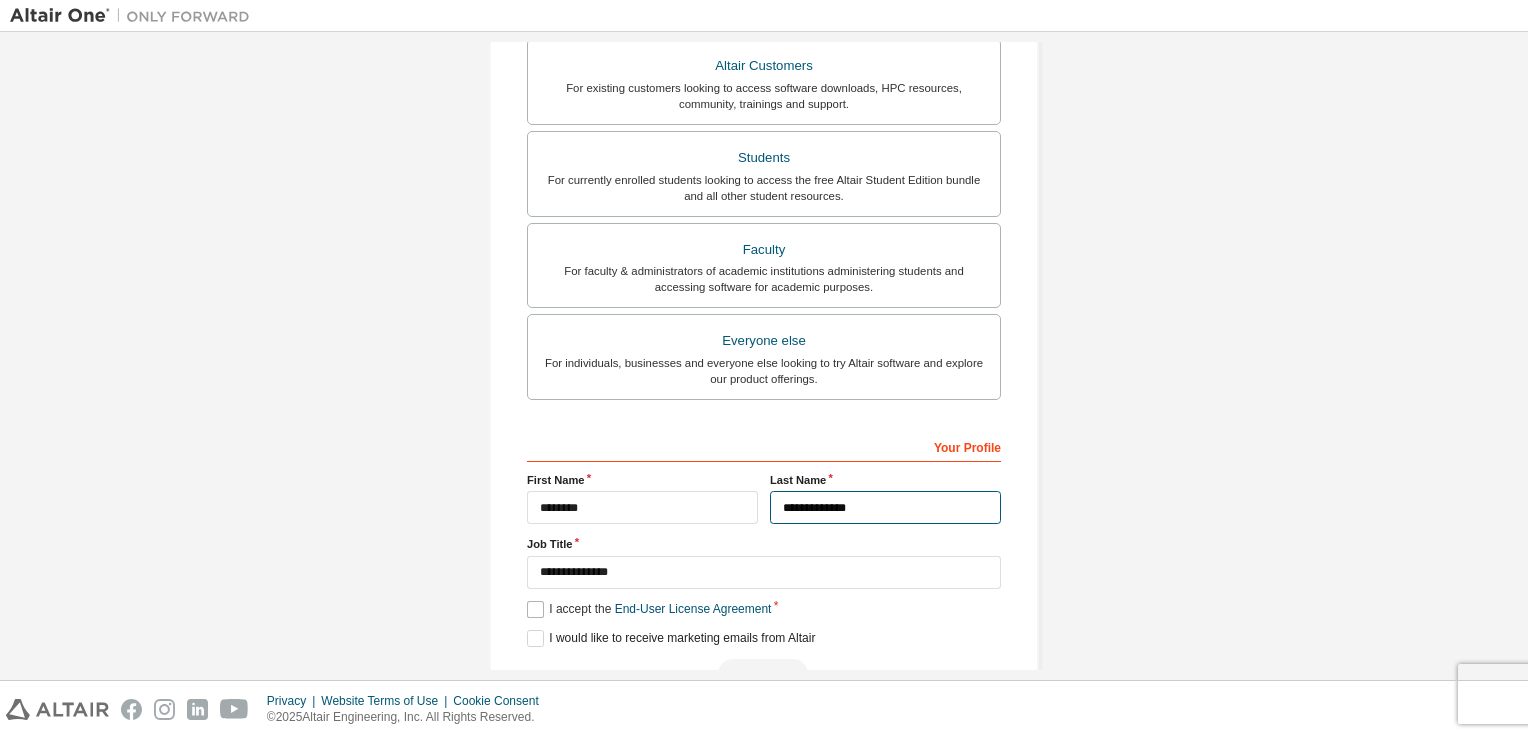 type on "**********" 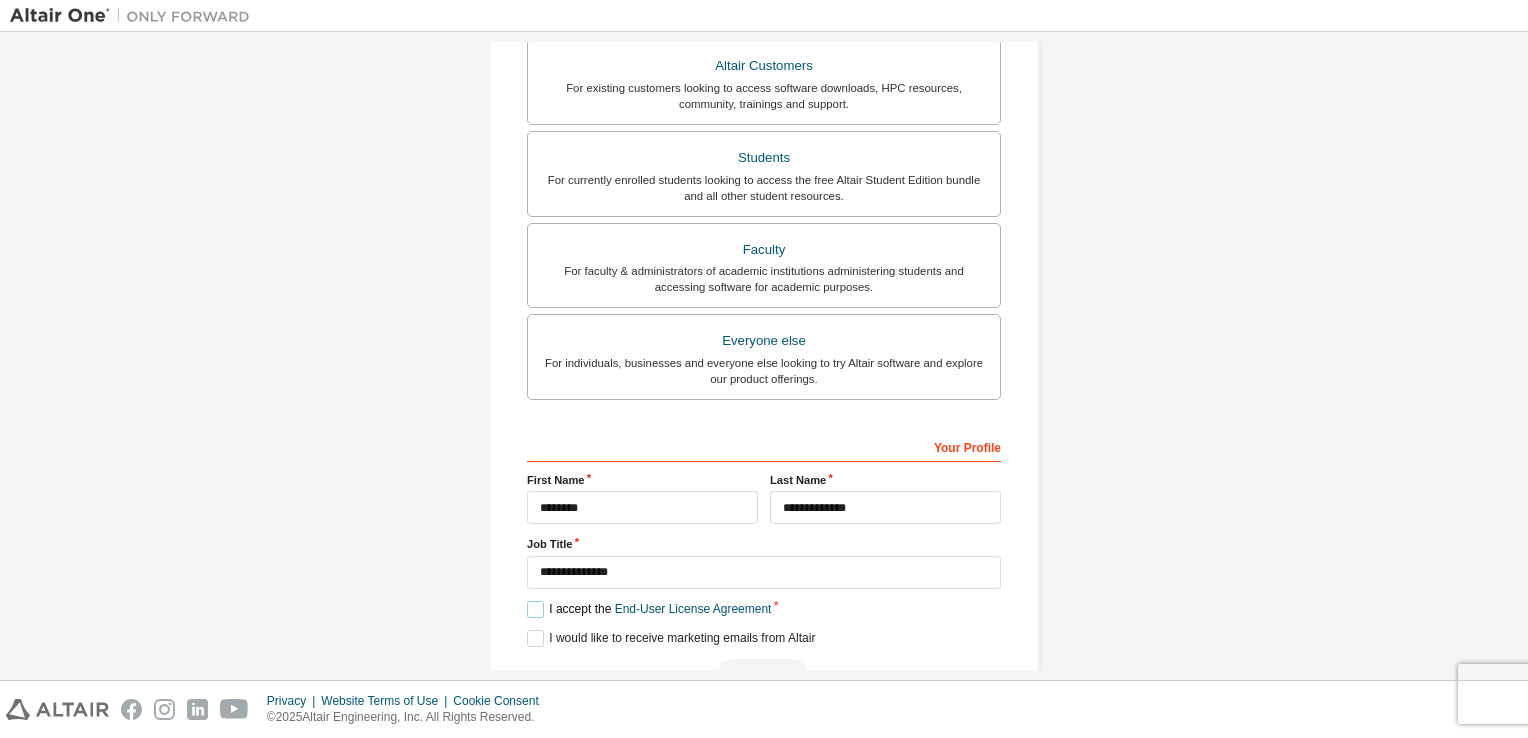 click on "I accept the    End-User License Agreement" at bounding box center [649, 609] 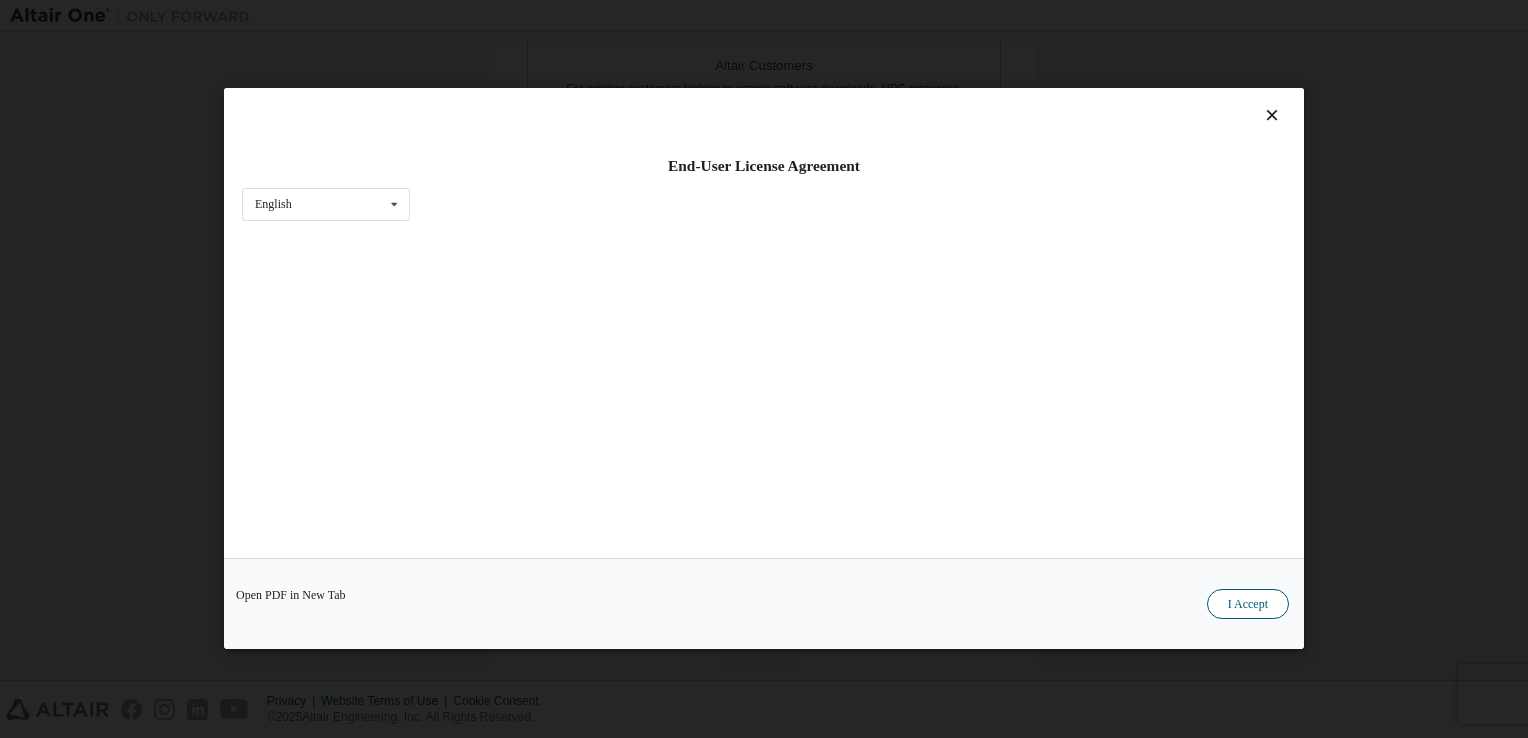 click on "I Accept" at bounding box center (1248, 605) 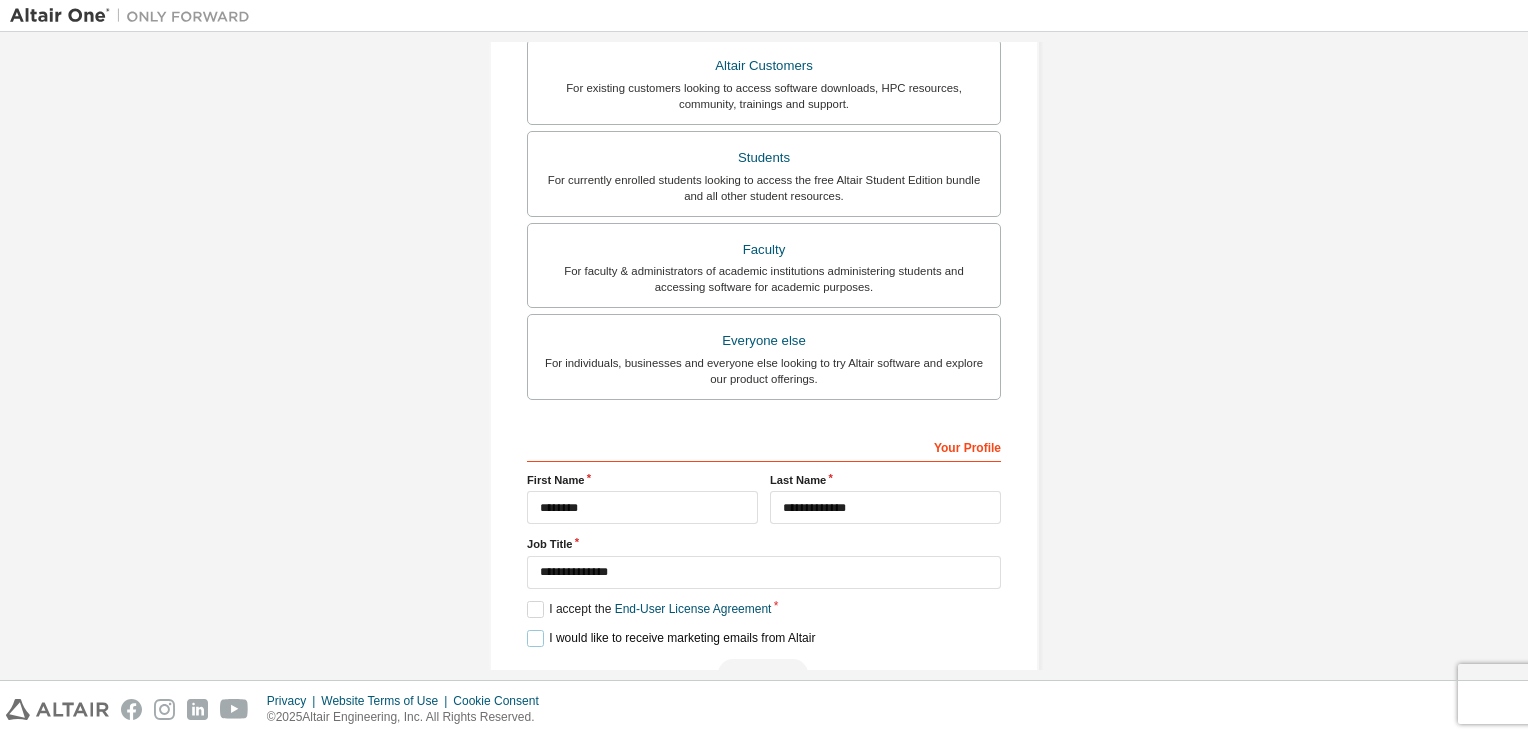 click on "I would like to receive marketing emails from Altair" at bounding box center (671, 638) 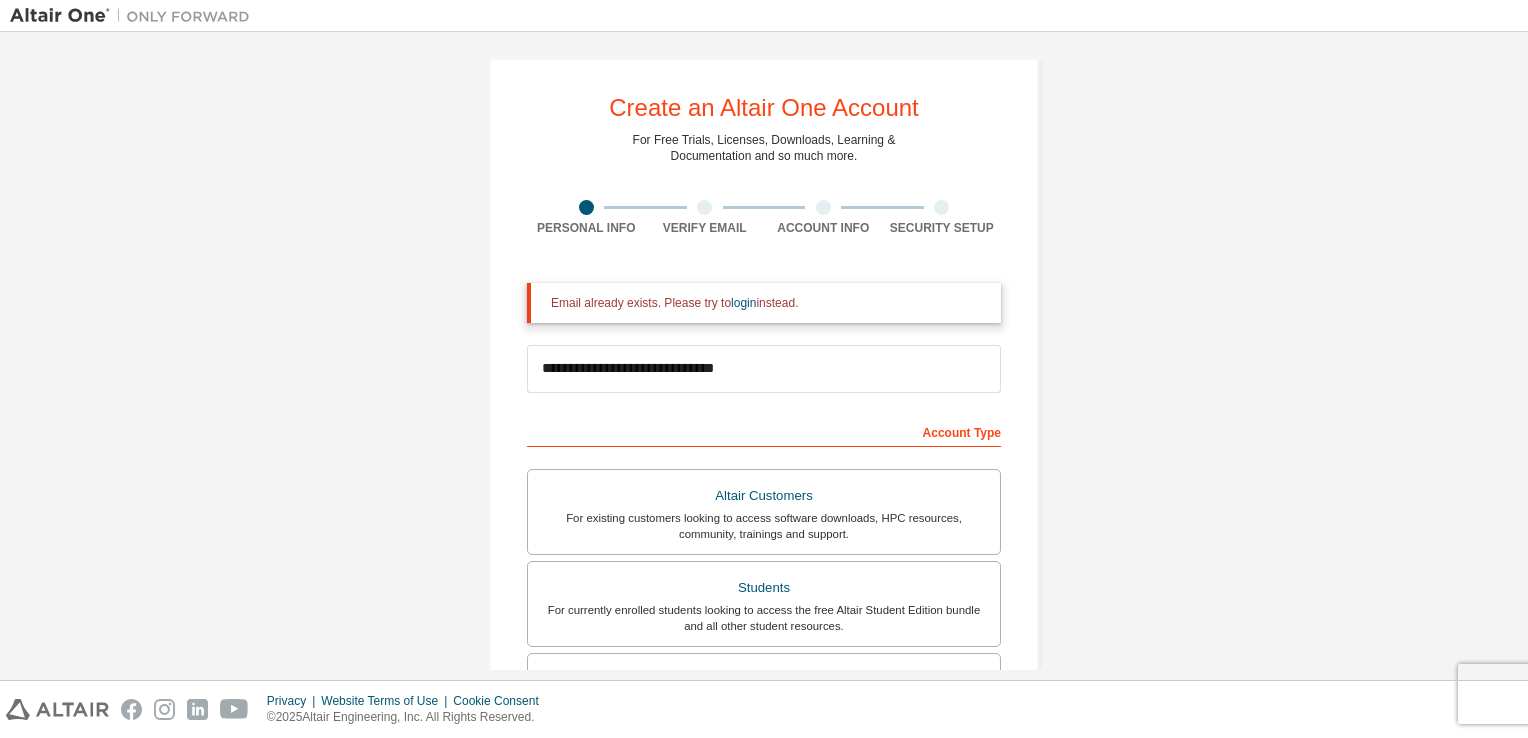 scroll, scrollTop: 0, scrollLeft: 0, axis: both 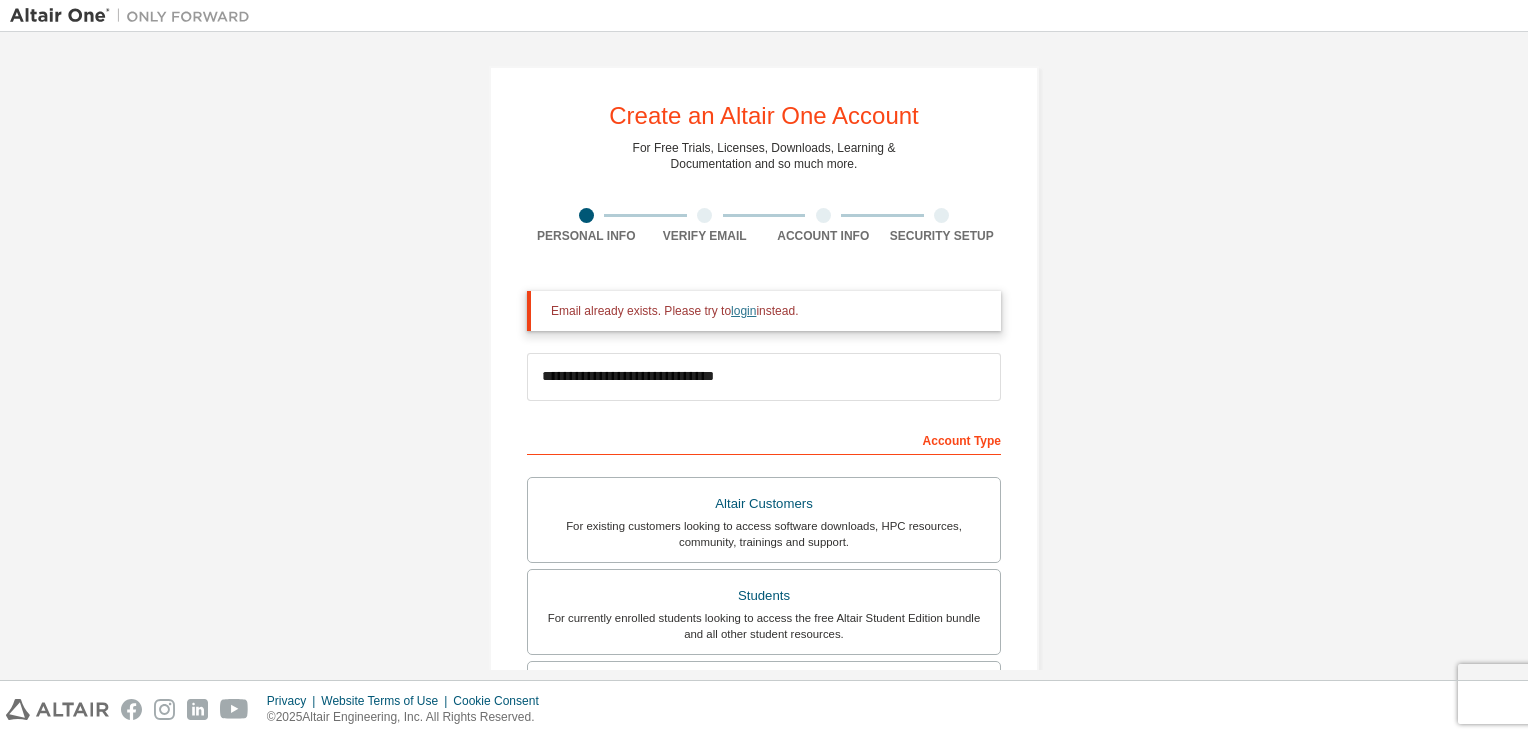 click on "login" at bounding box center (743, 311) 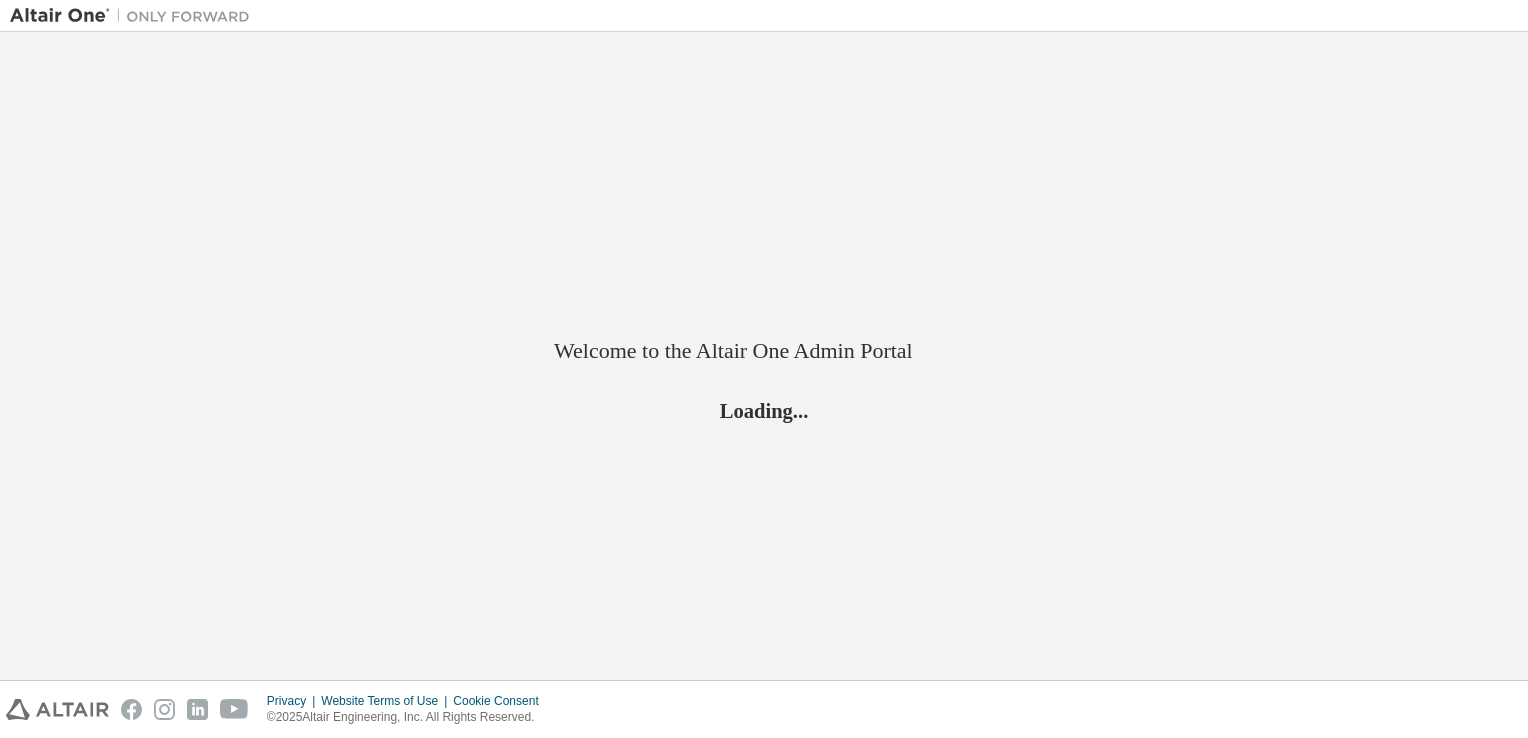 scroll, scrollTop: 0, scrollLeft: 0, axis: both 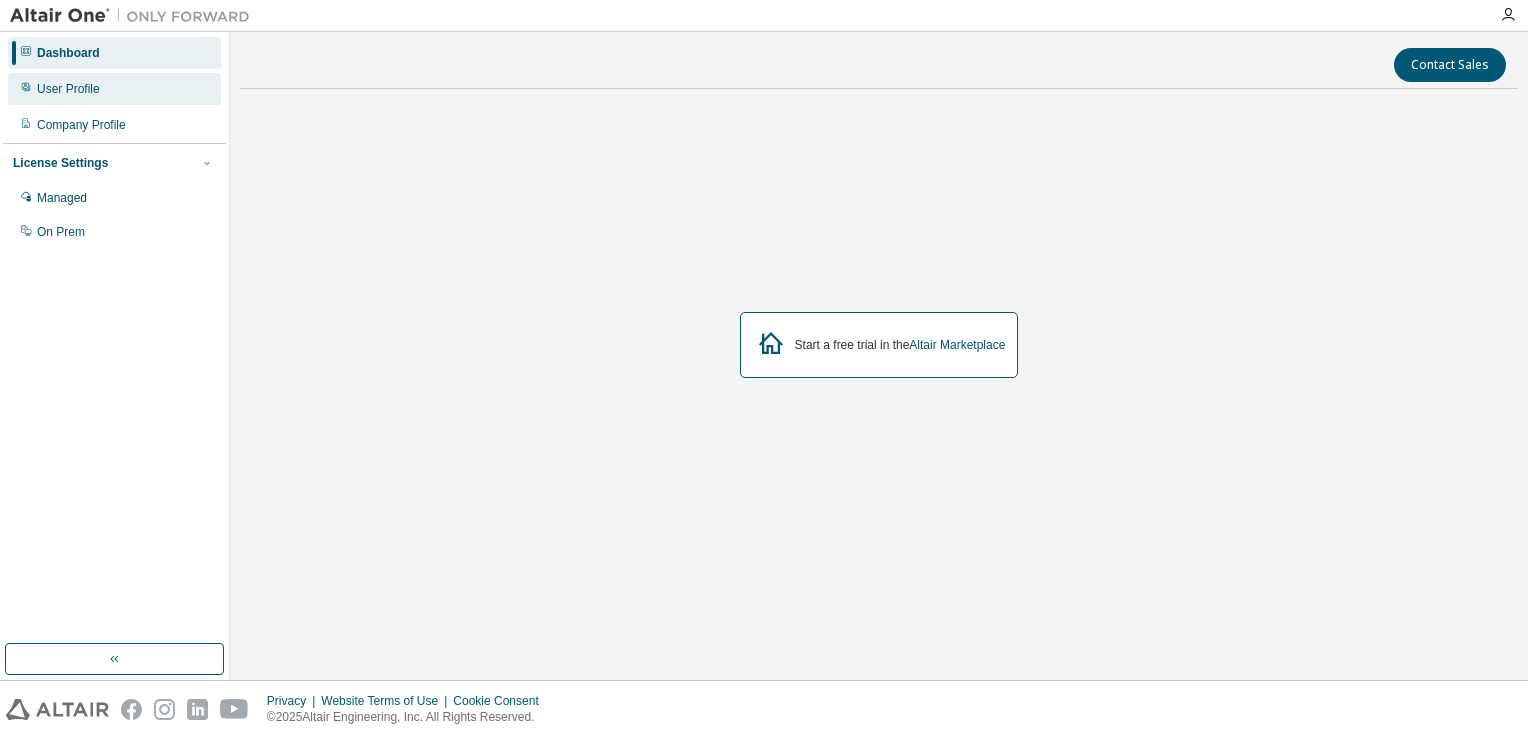 click on "User Profile" at bounding box center (114, 89) 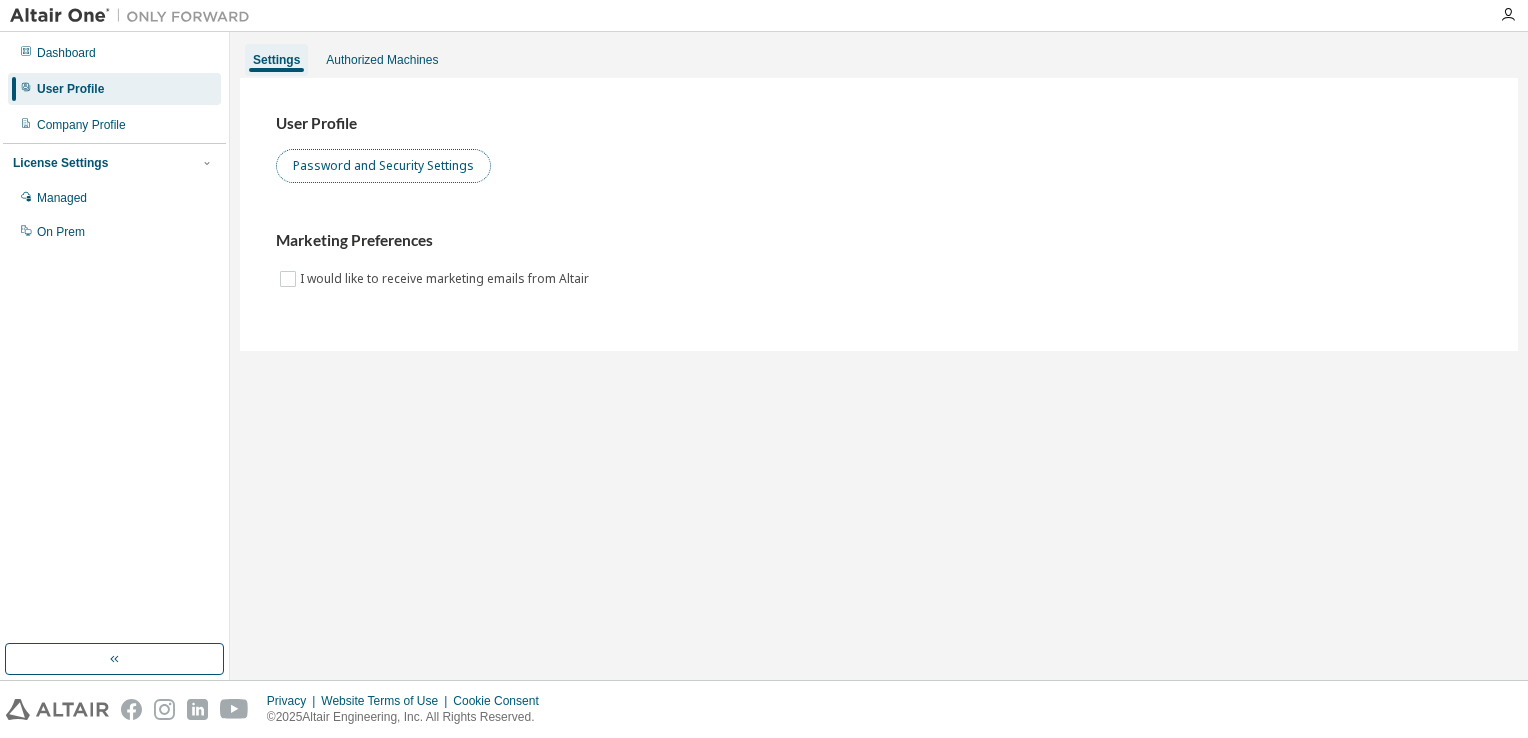 click on "Password and Security Settings" at bounding box center [383, 166] 